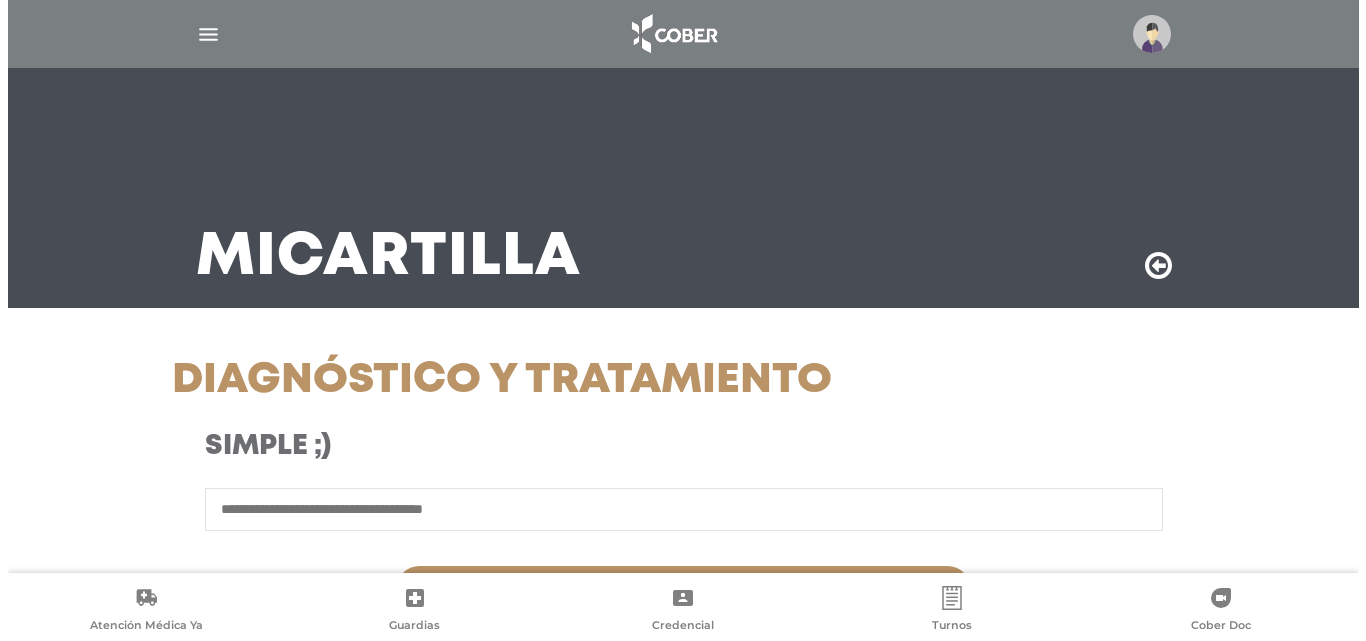 scroll, scrollTop: 0, scrollLeft: 0, axis: both 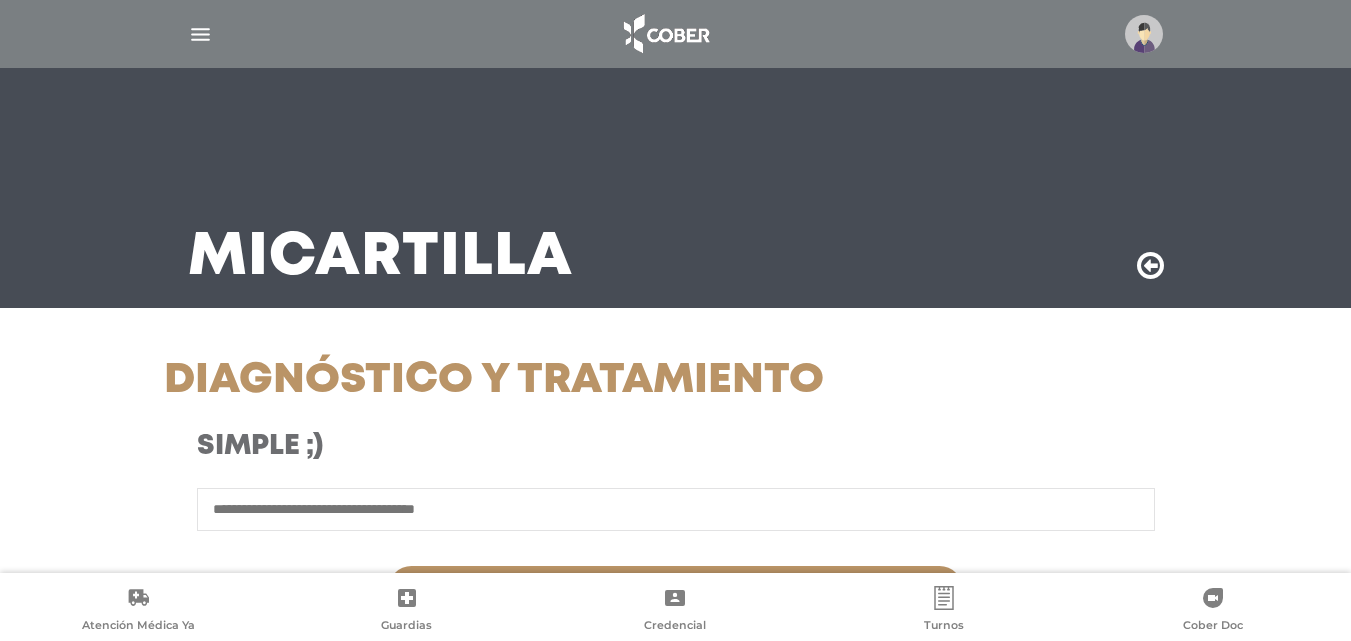 click at bounding box center [1144, 34] 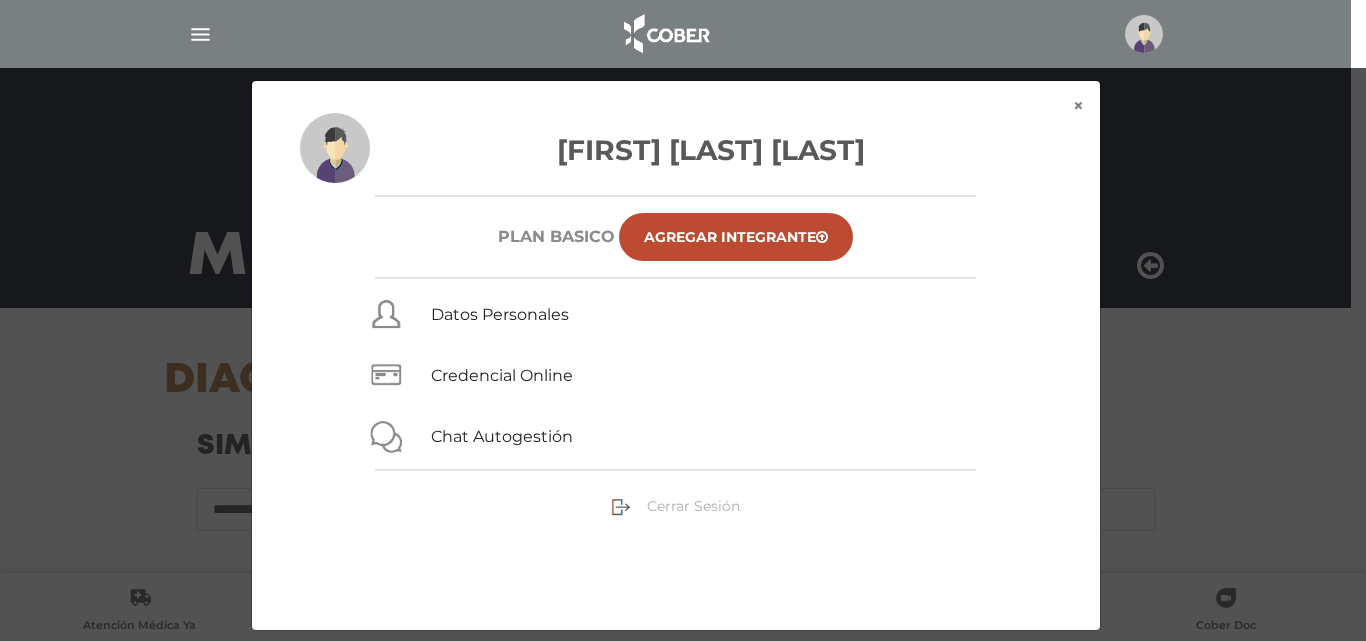 click on "Cerrar Sesión" at bounding box center [693, 506] 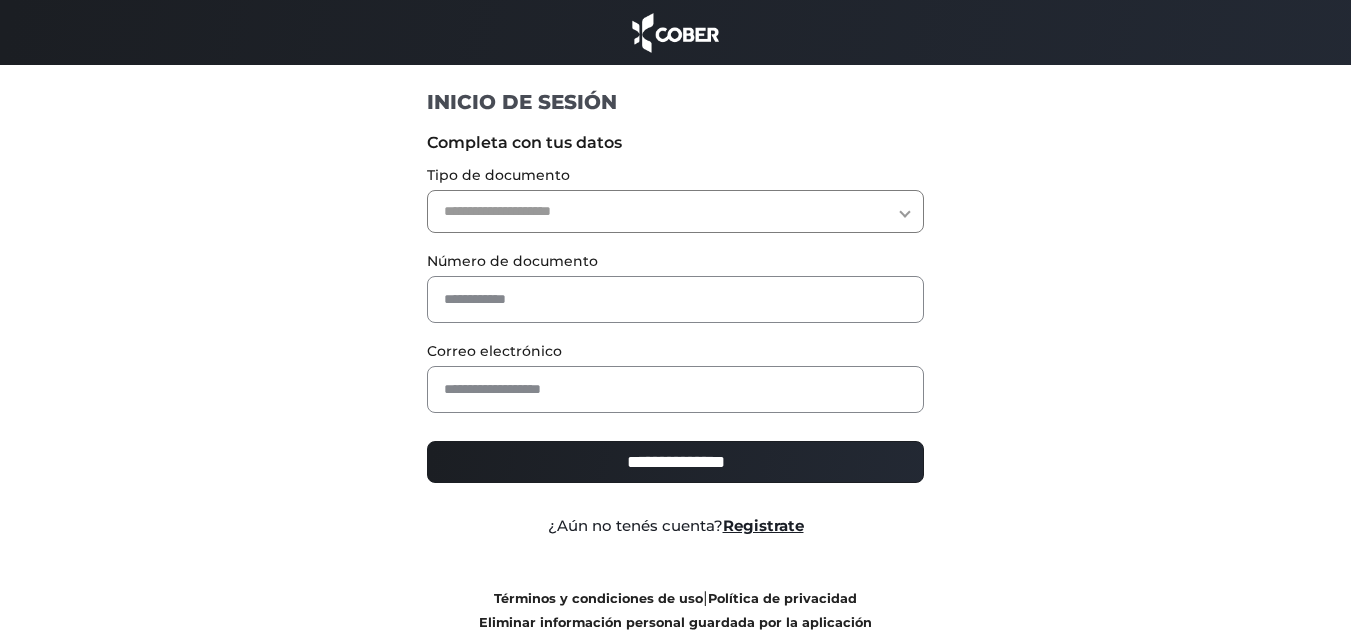 scroll, scrollTop: 0, scrollLeft: 0, axis: both 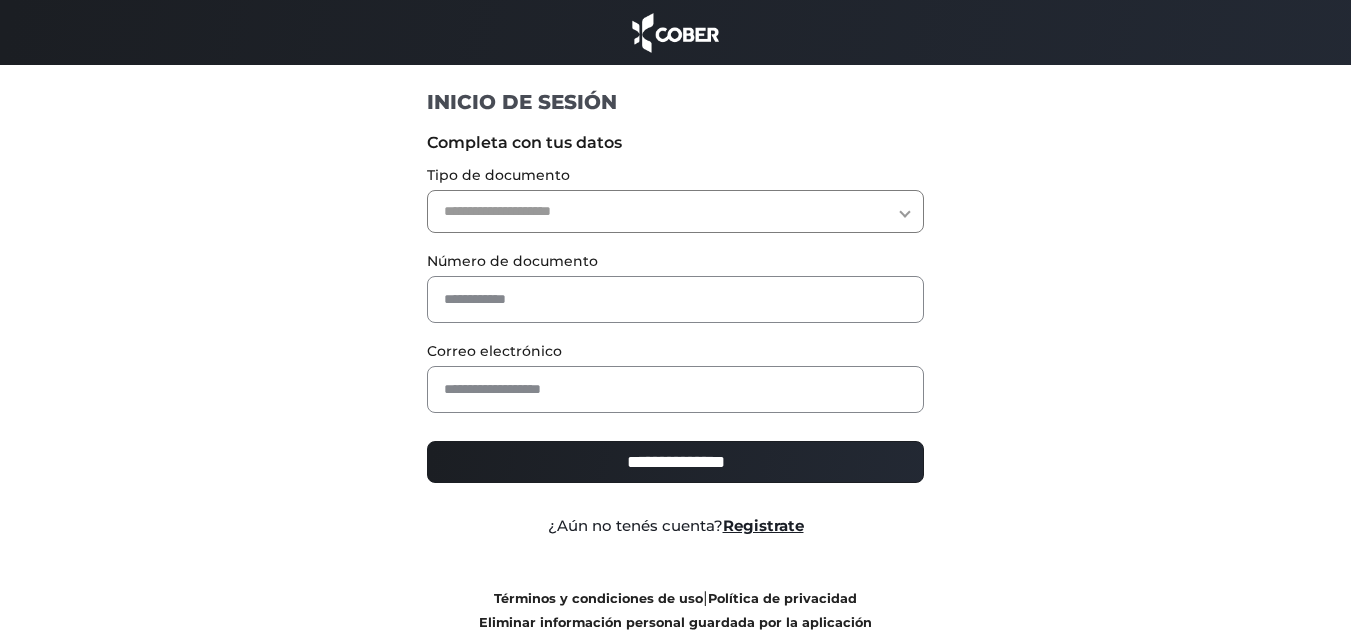 click on "**********" at bounding box center [675, 211] 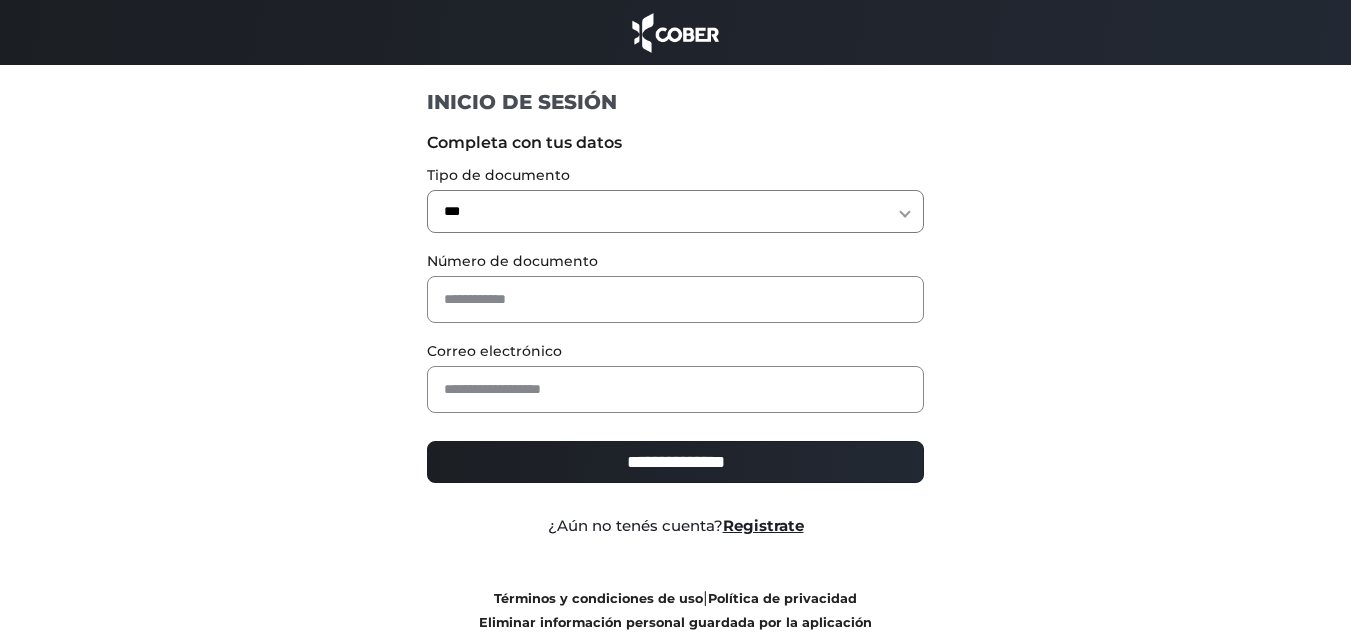 click on "**********" at bounding box center [675, 211] 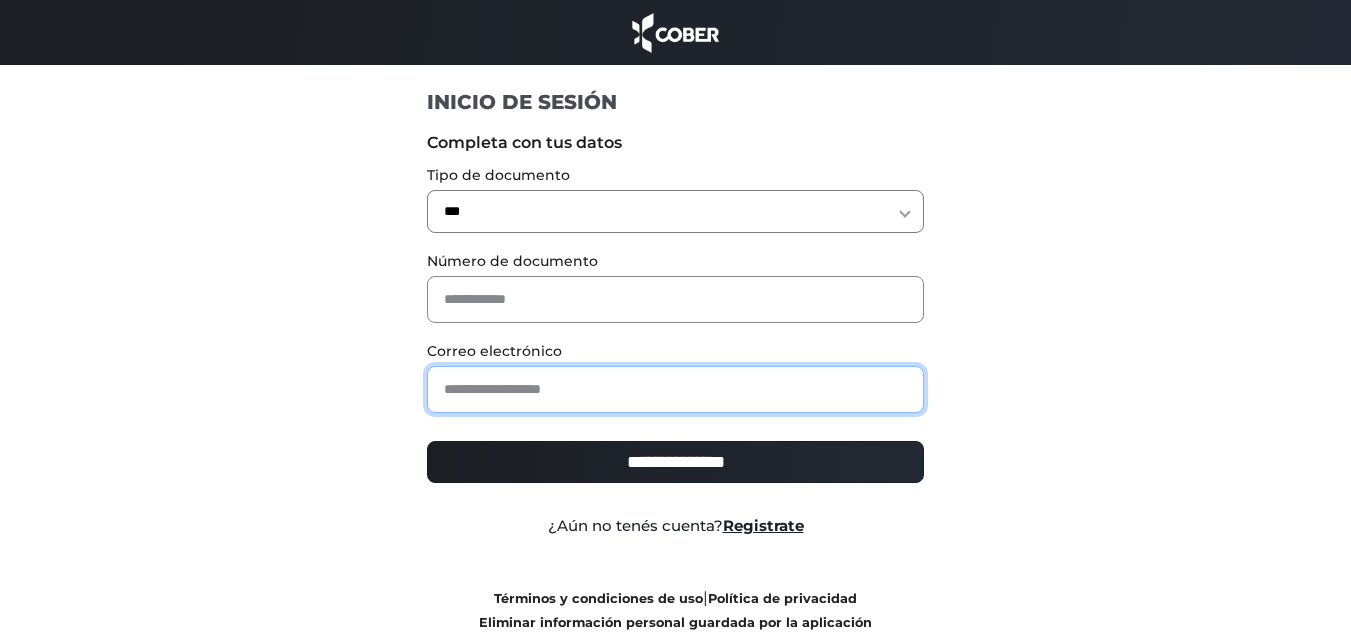 click at bounding box center (675, 389) 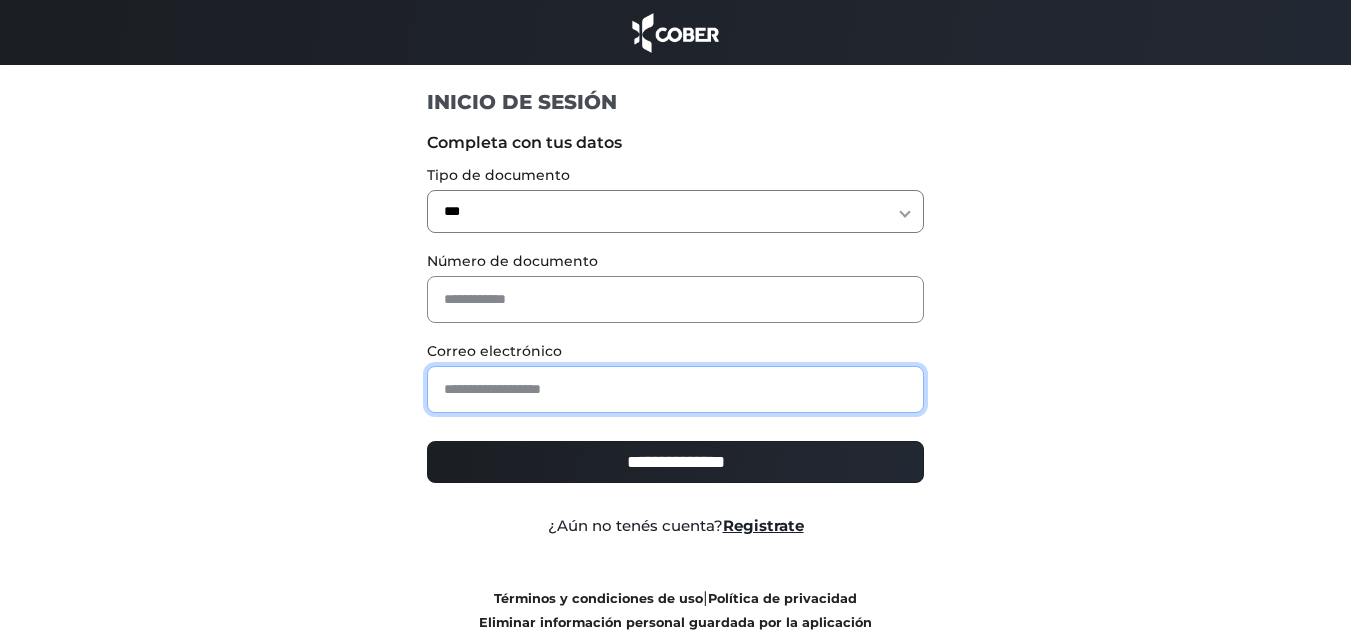 paste on "**********" 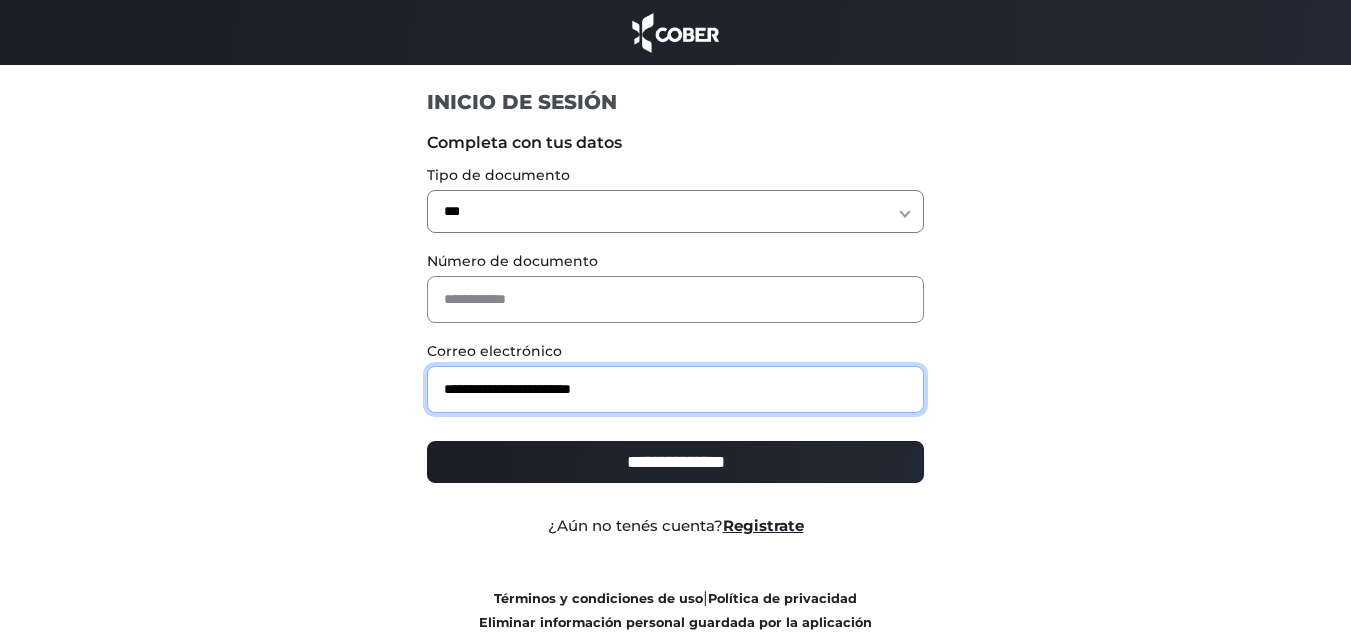 type on "**********" 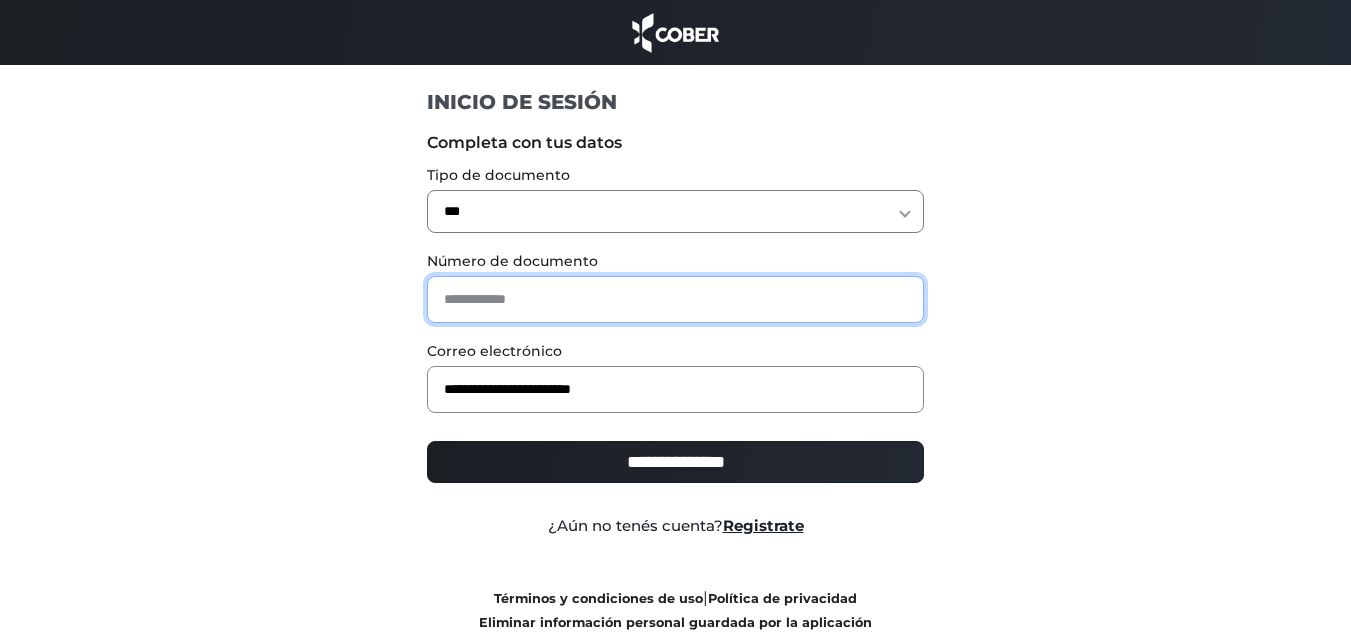 click at bounding box center [675, 299] 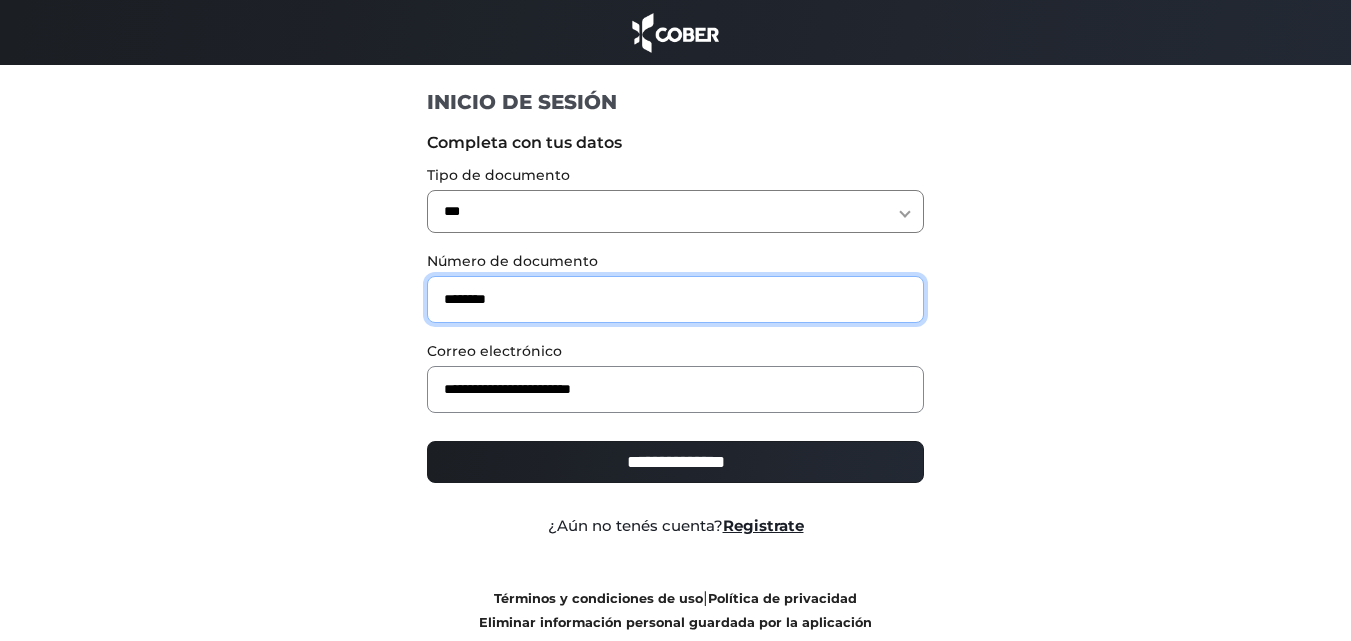 type on "********" 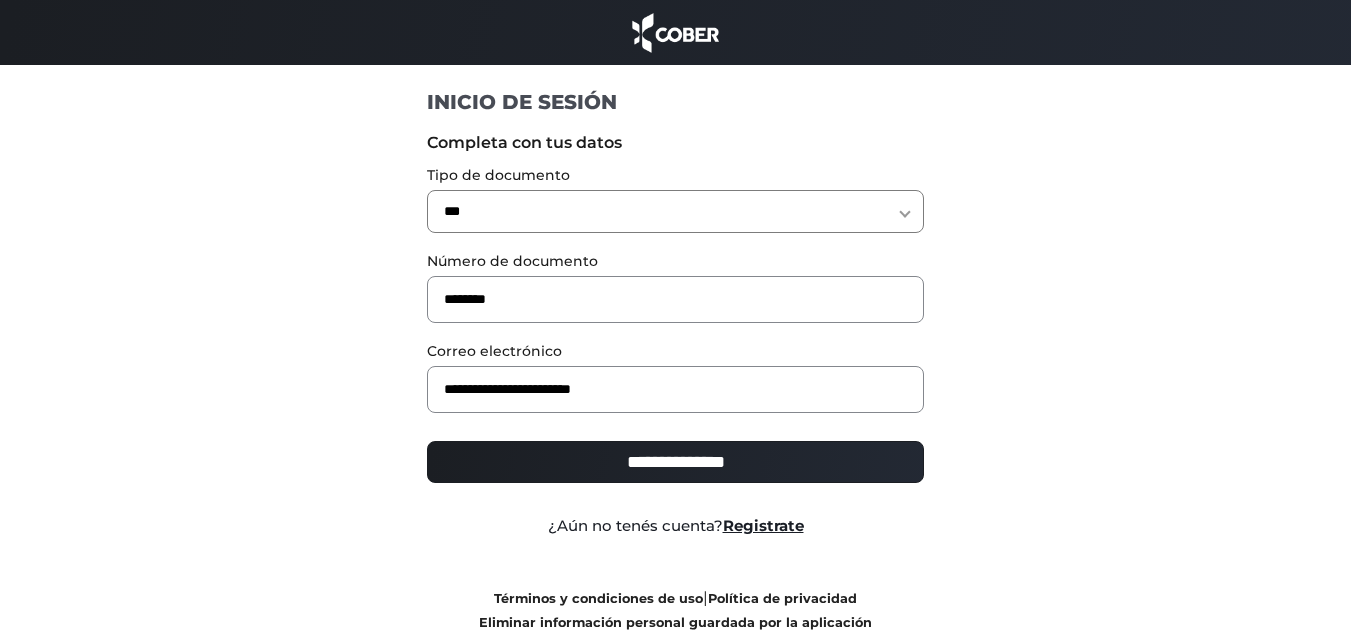 drag, startPoint x: 645, startPoint y: 462, endPoint x: 560, endPoint y: 453, distance: 85.47514 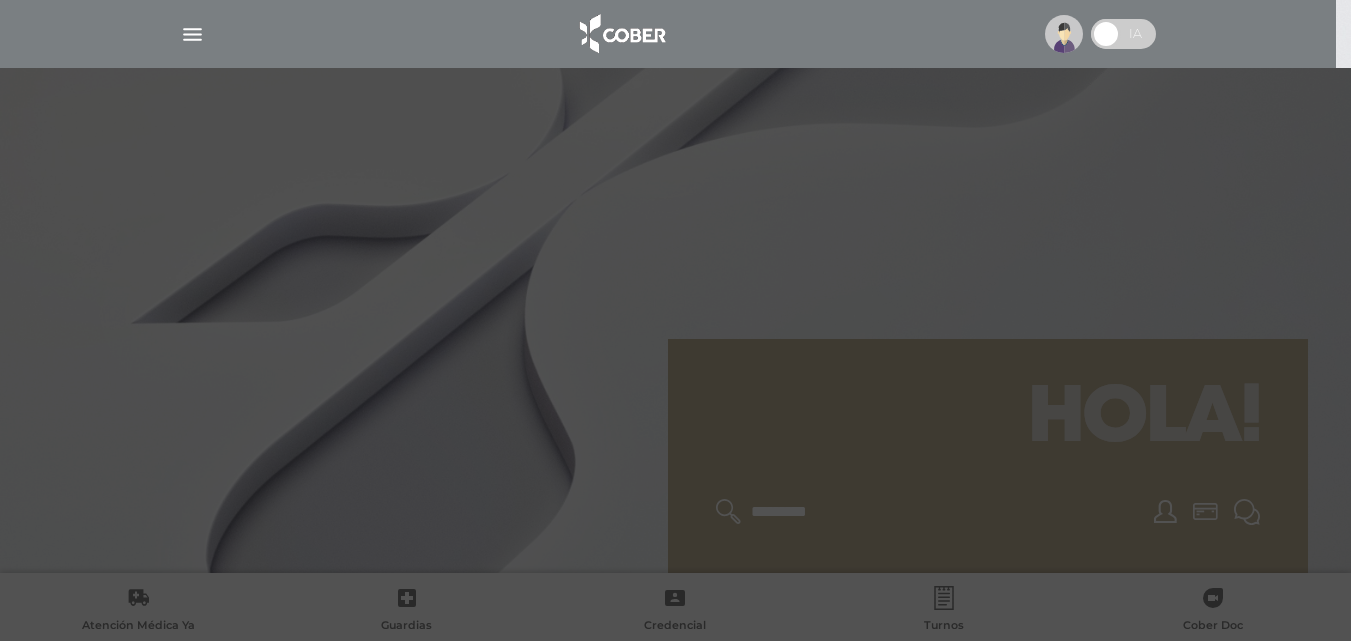 scroll, scrollTop: 0, scrollLeft: 0, axis: both 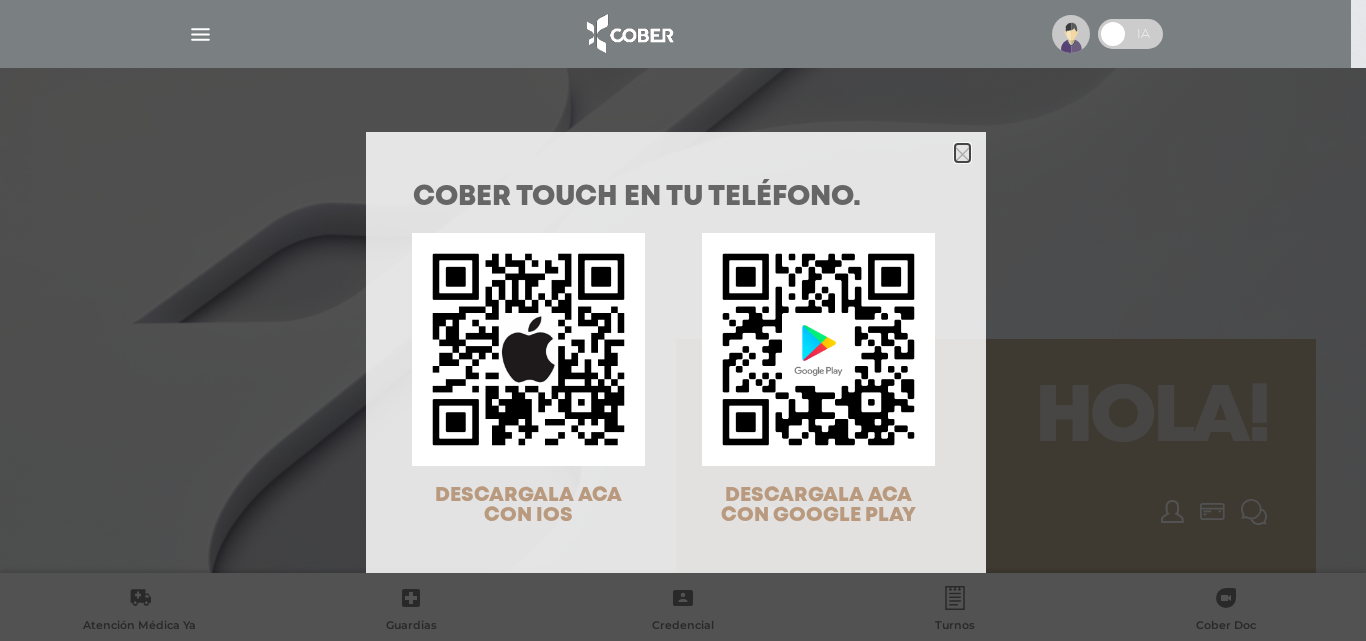 click 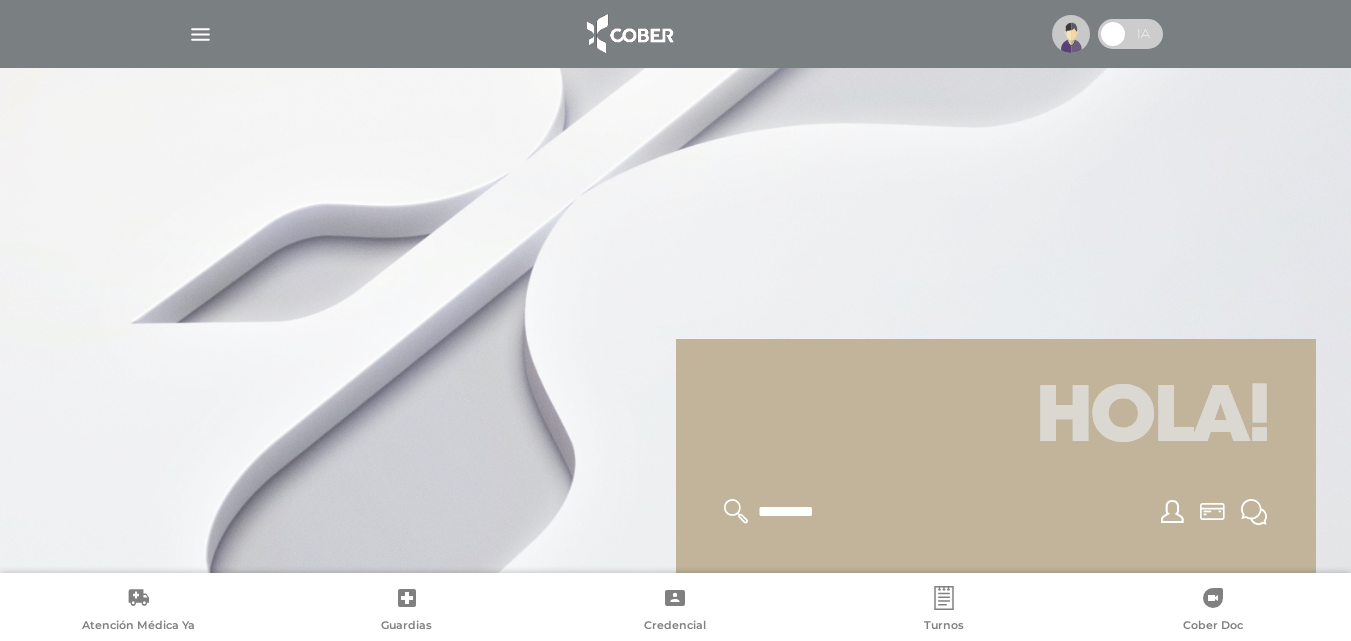 click at bounding box center (200, 34) 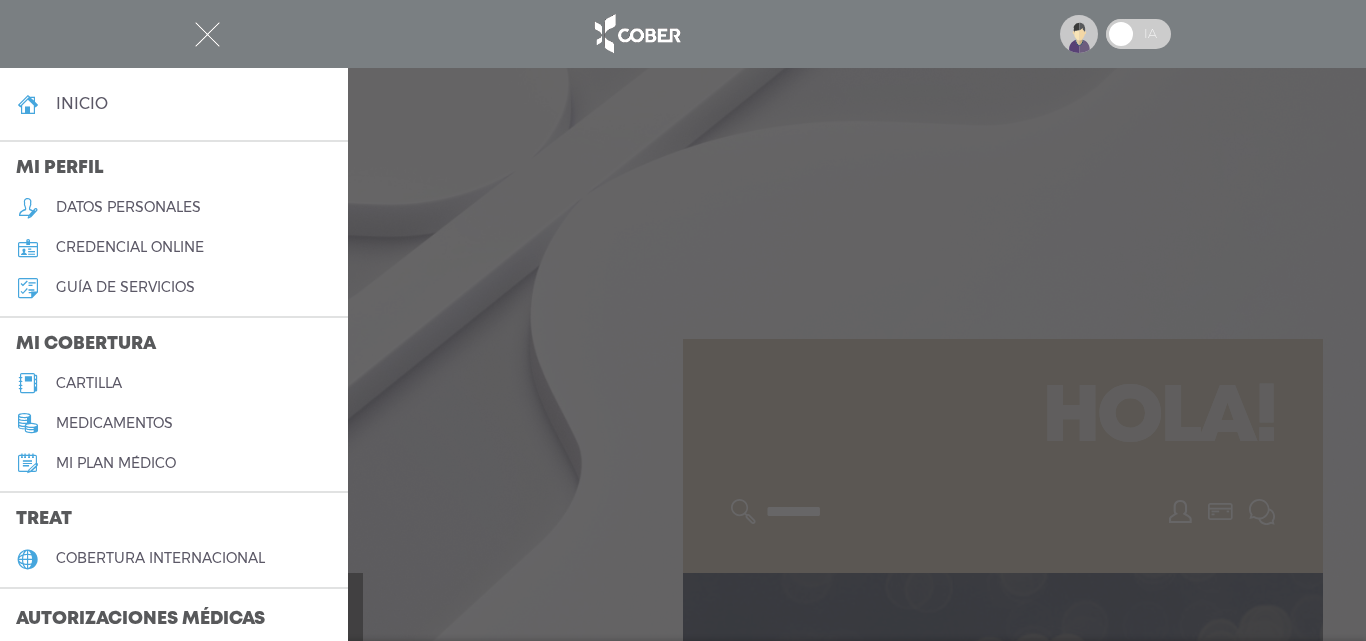 click on "credencial online" at bounding box center [130, 247] 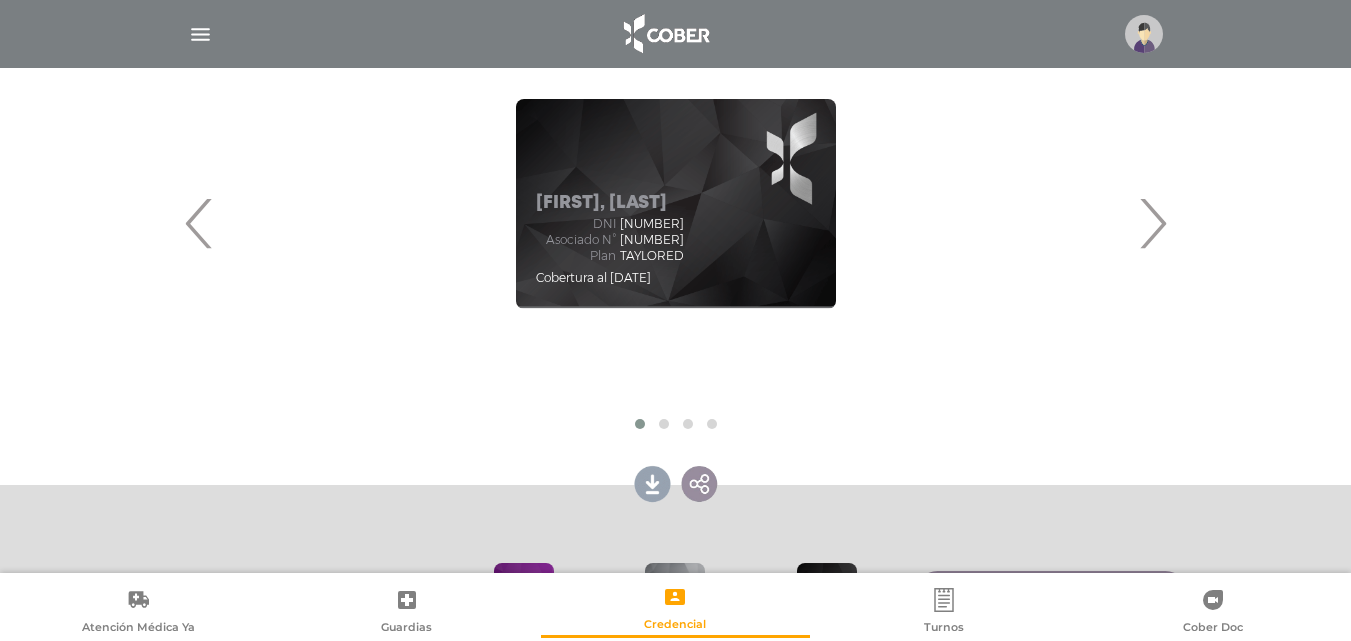 scroll, scrollTop: 285, scrollLeft: 0, axis: vertical 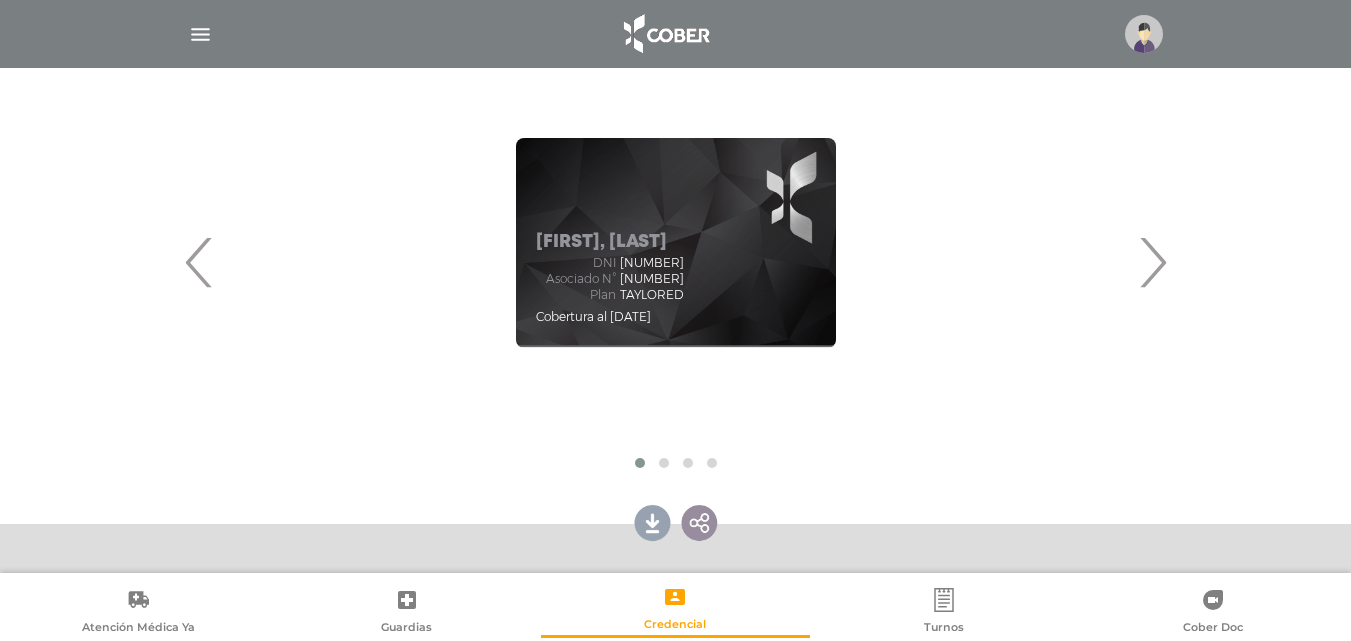 click on "›" at bounding box center [1152, 262] 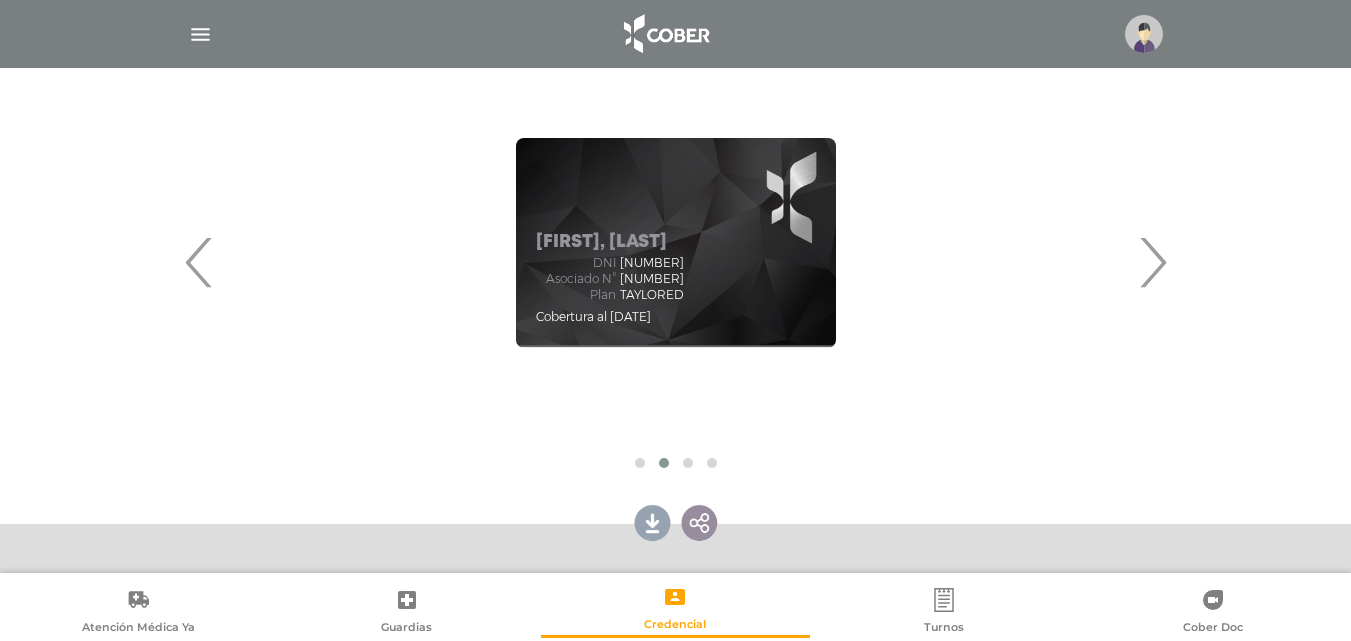 click on "‹" at bounding box center (199, 262) 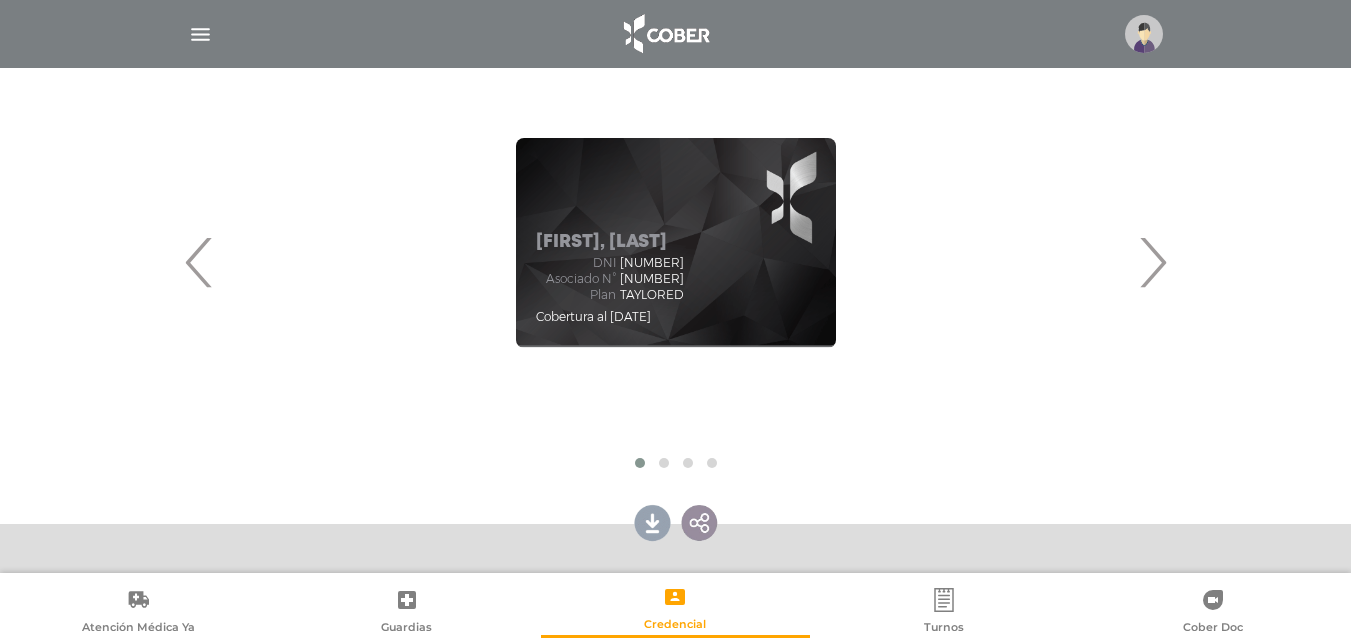 click on "›" at bounding box center (1152, 262) 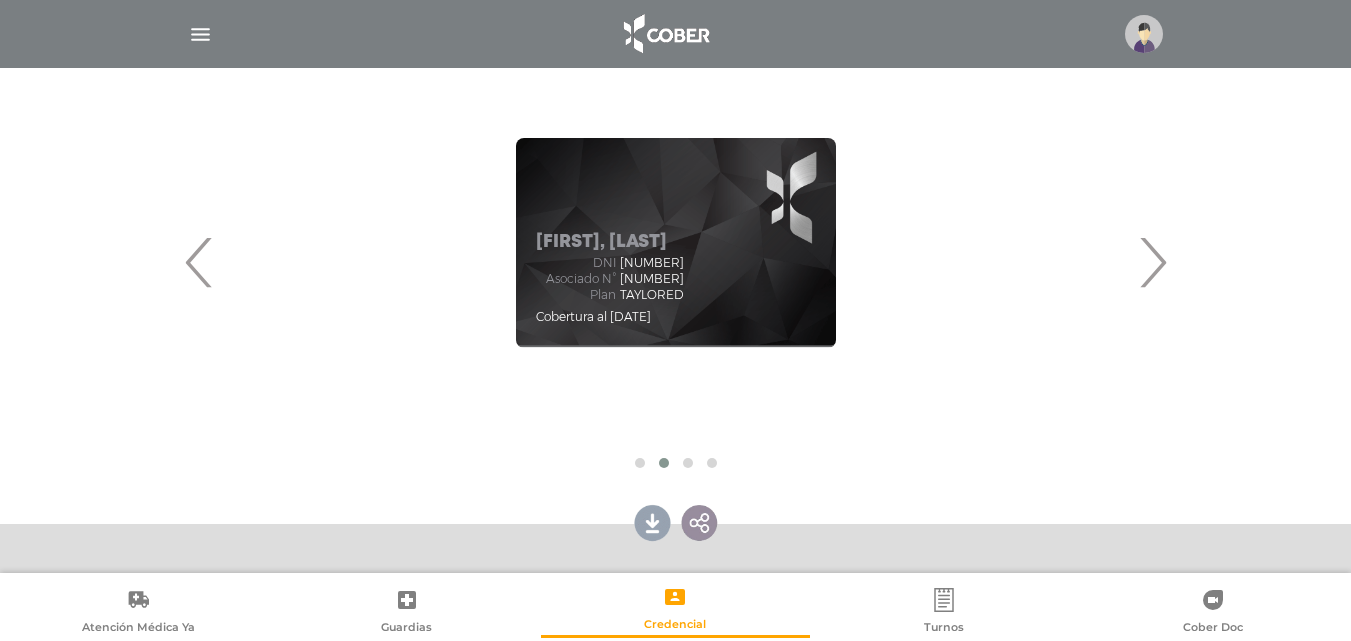 click on "›" at bounding box center [1152, 262] 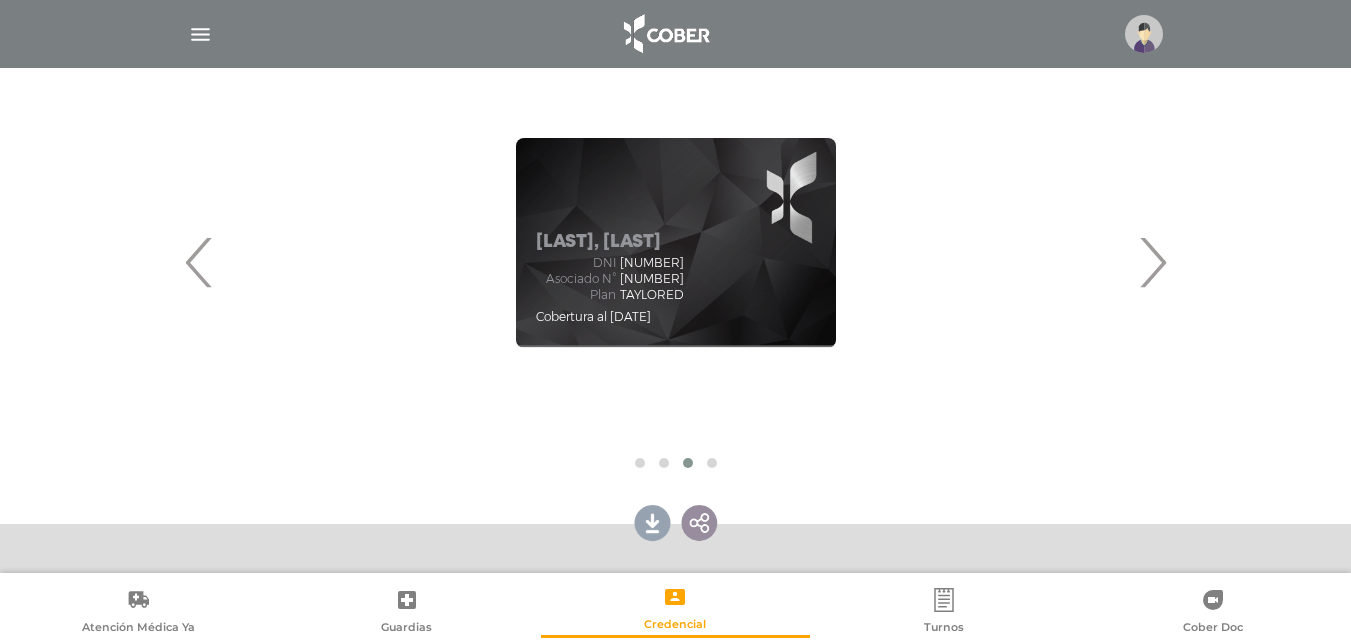 click on "›" at bounding box center (1152, 262) 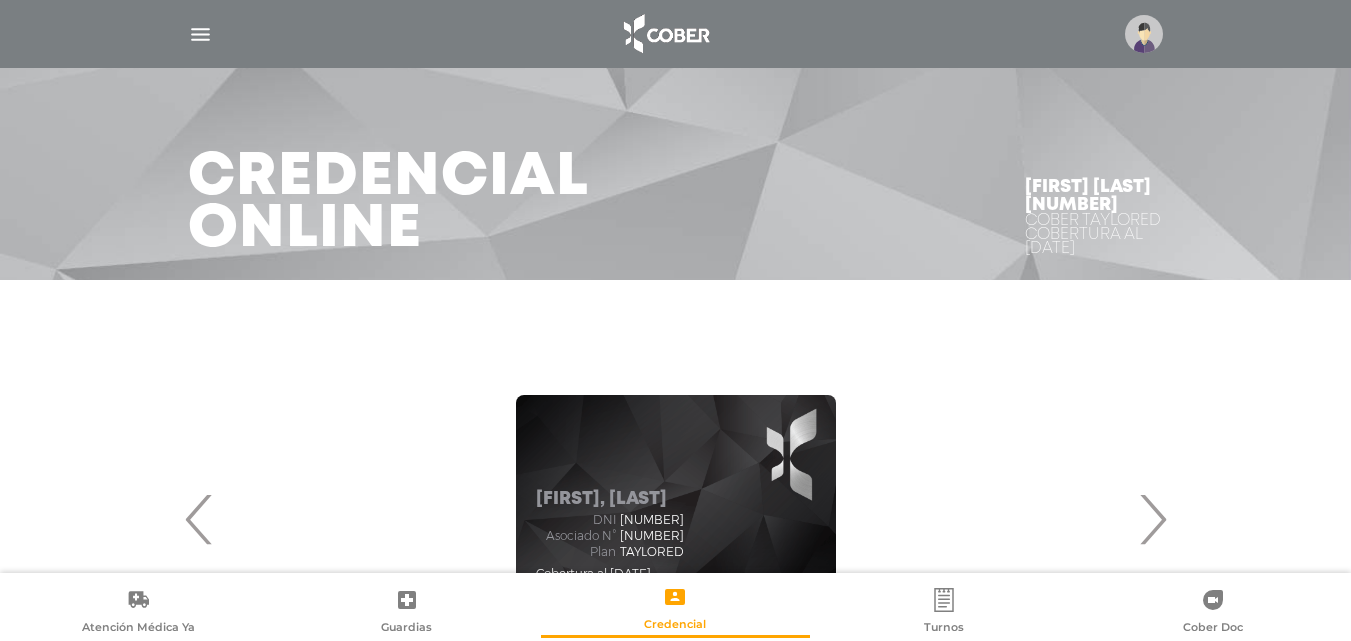 scroll, scrollTop: 0, scrollLeft: 0, axis: both 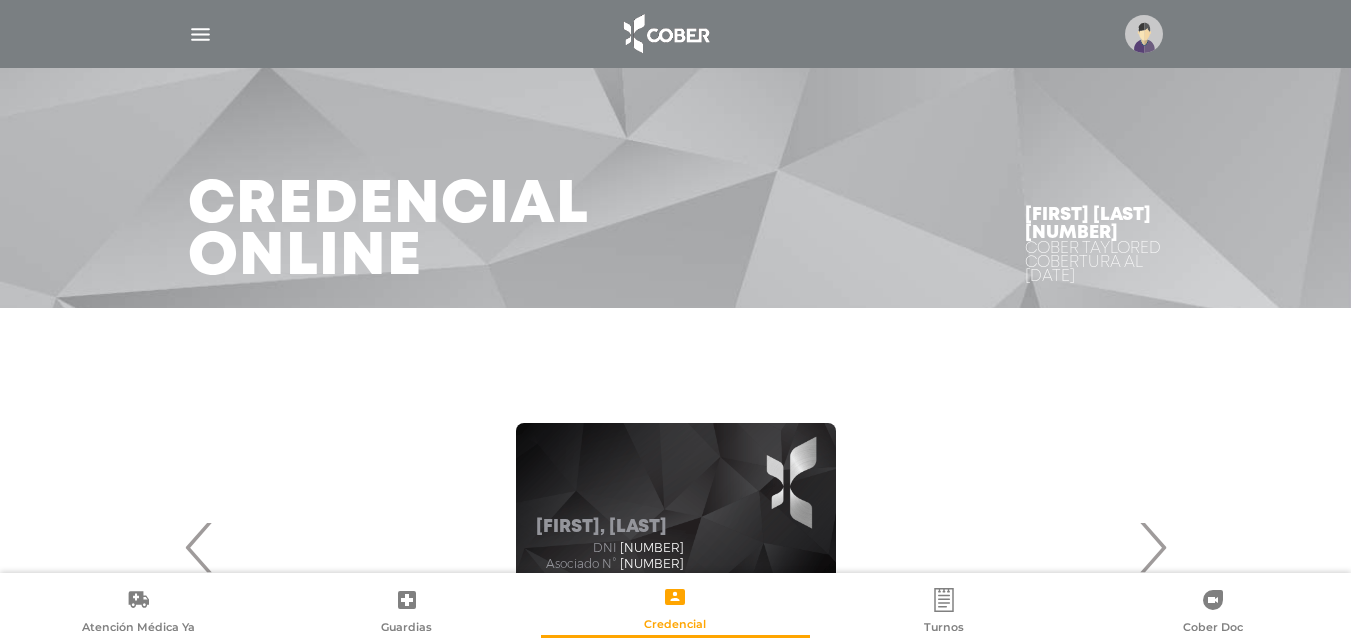 click at bounding box center (200, 34) 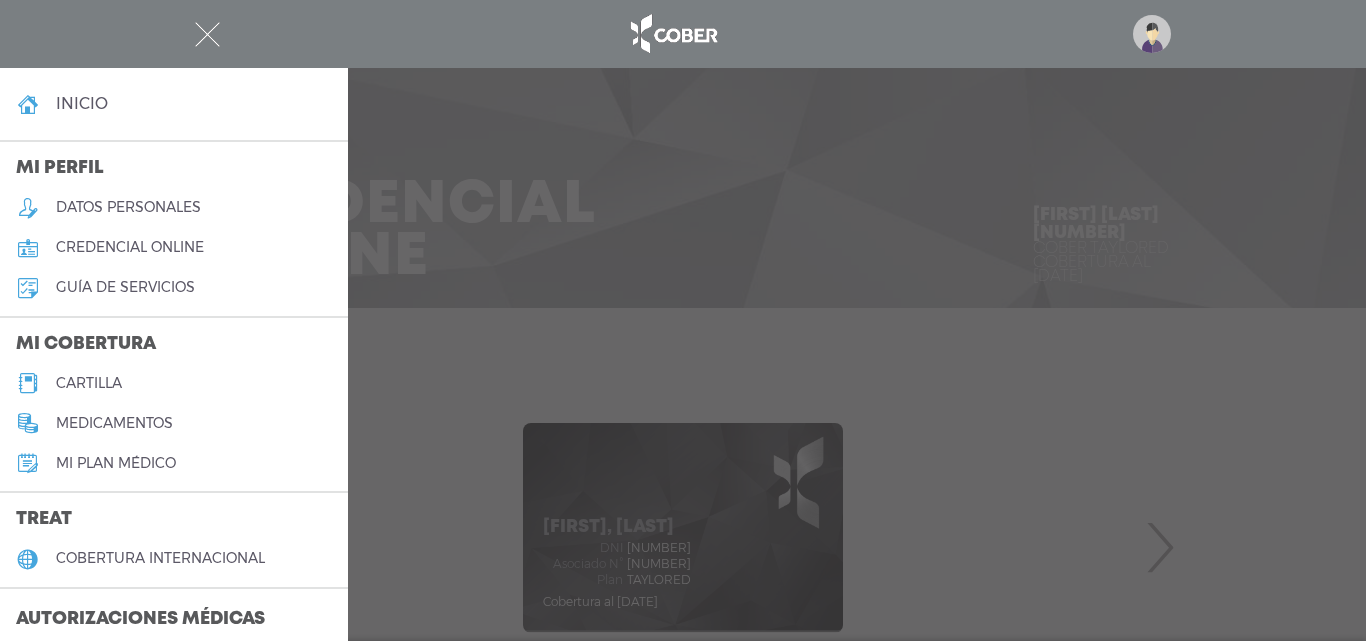 click on "datos personales" at bounding box center (128, 207) 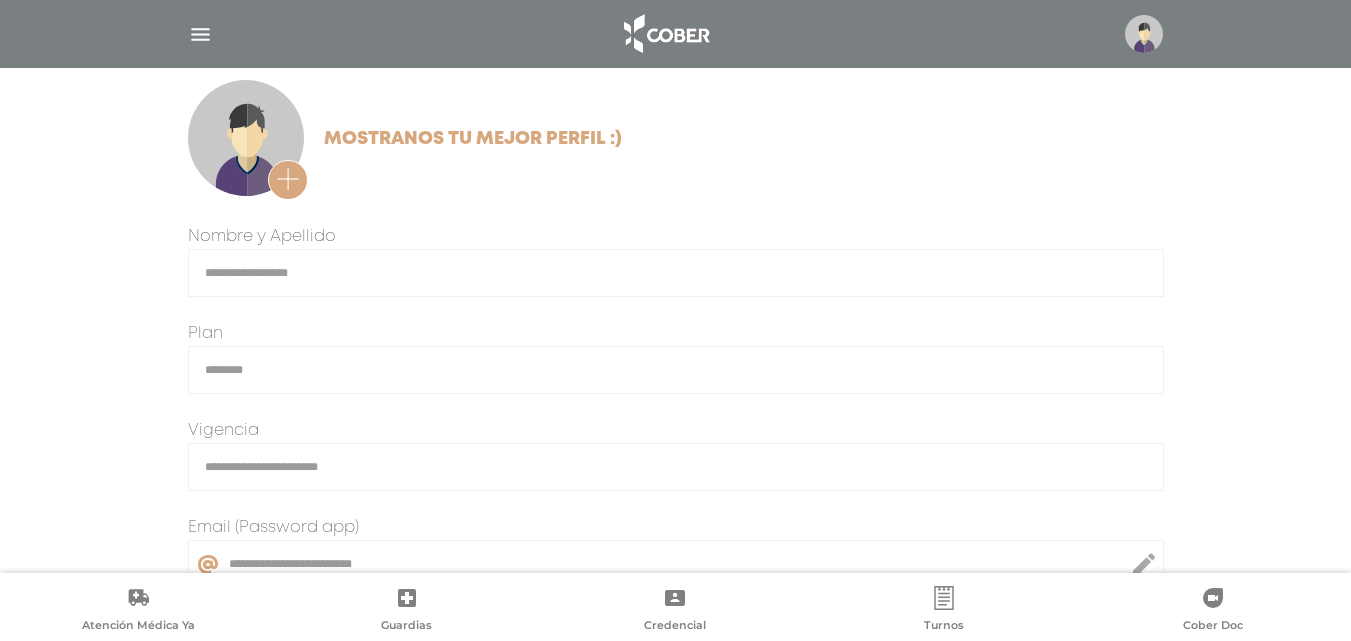 scroll, scrollTop: 0, scrollLeft: 0, axis: both 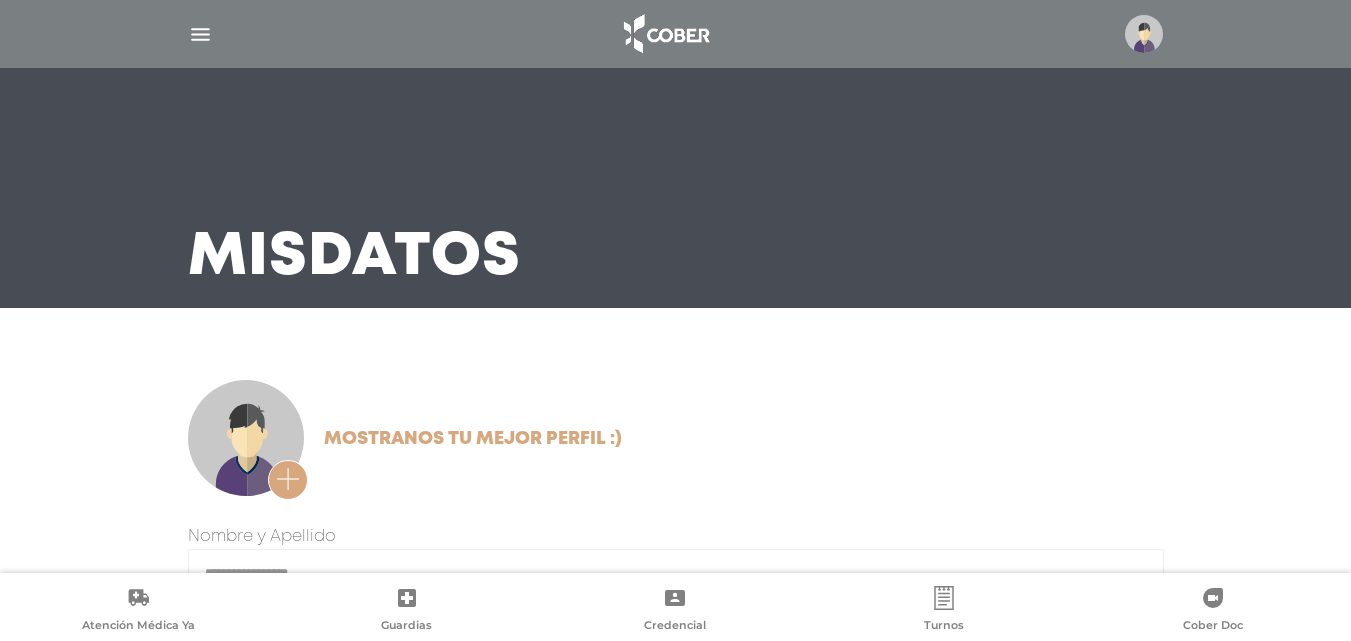 click at bounding box center (200, 34) 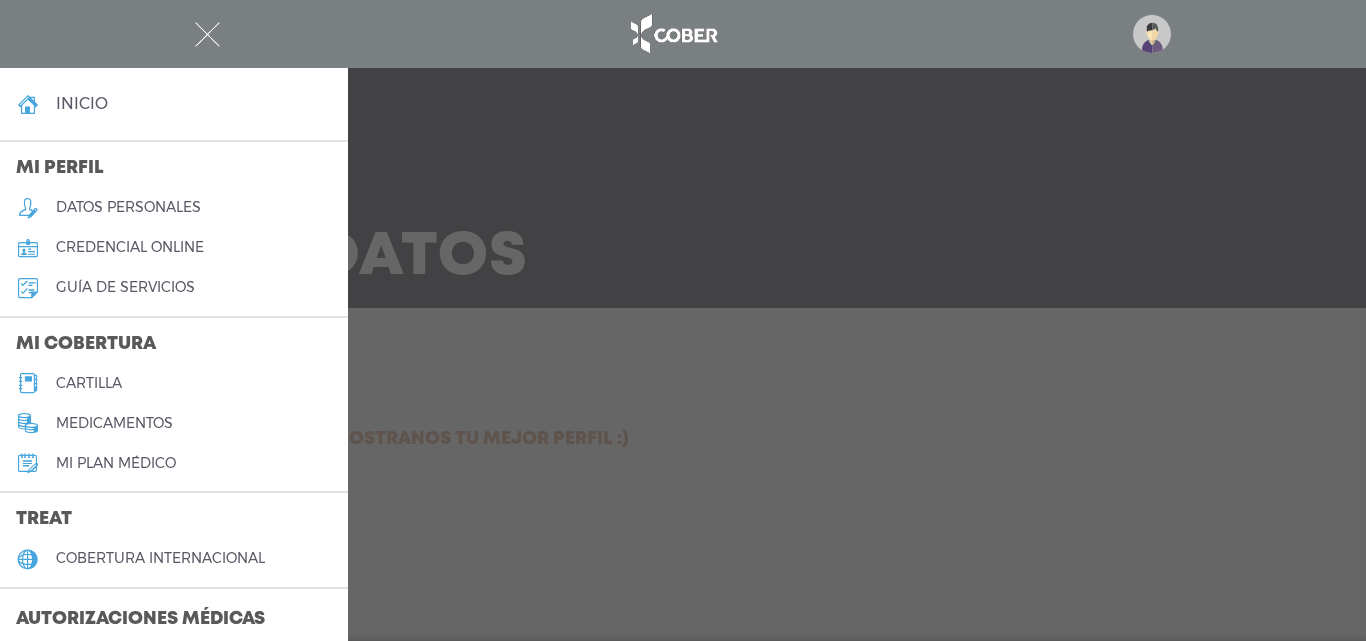 click on "cartilla" at bounding box center (89, 383) 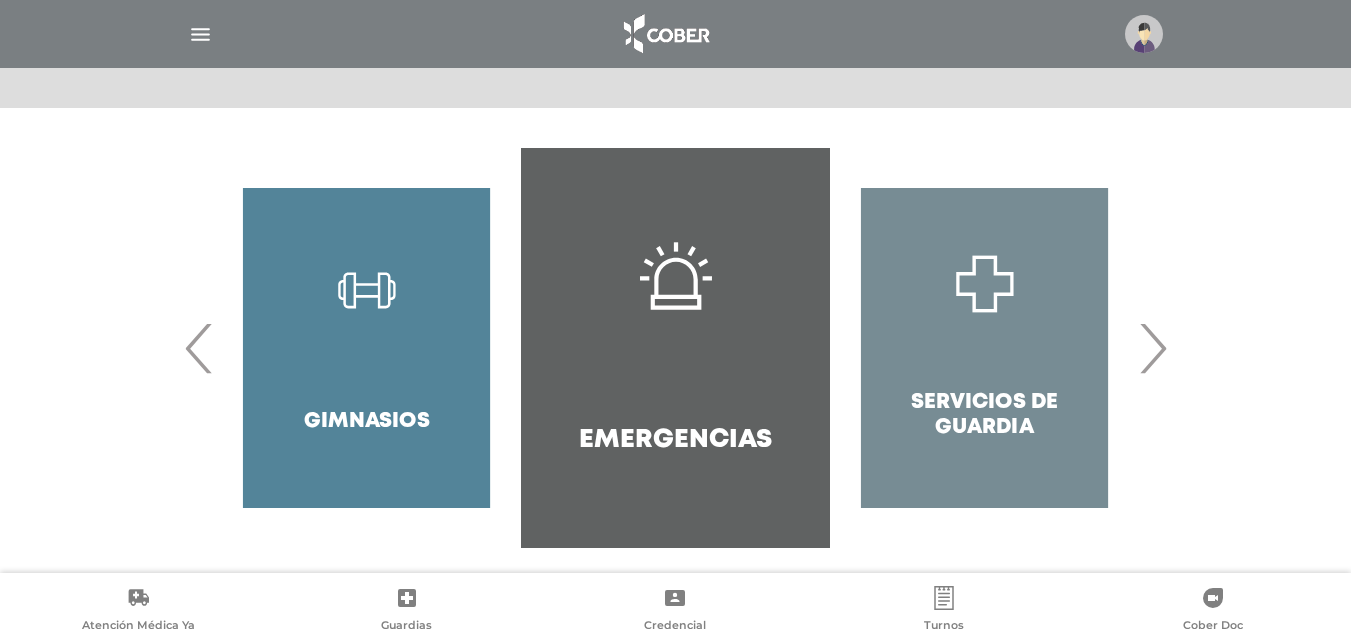 scroll, scrollTop: 386, scrollLeft: 0, axis: vertical 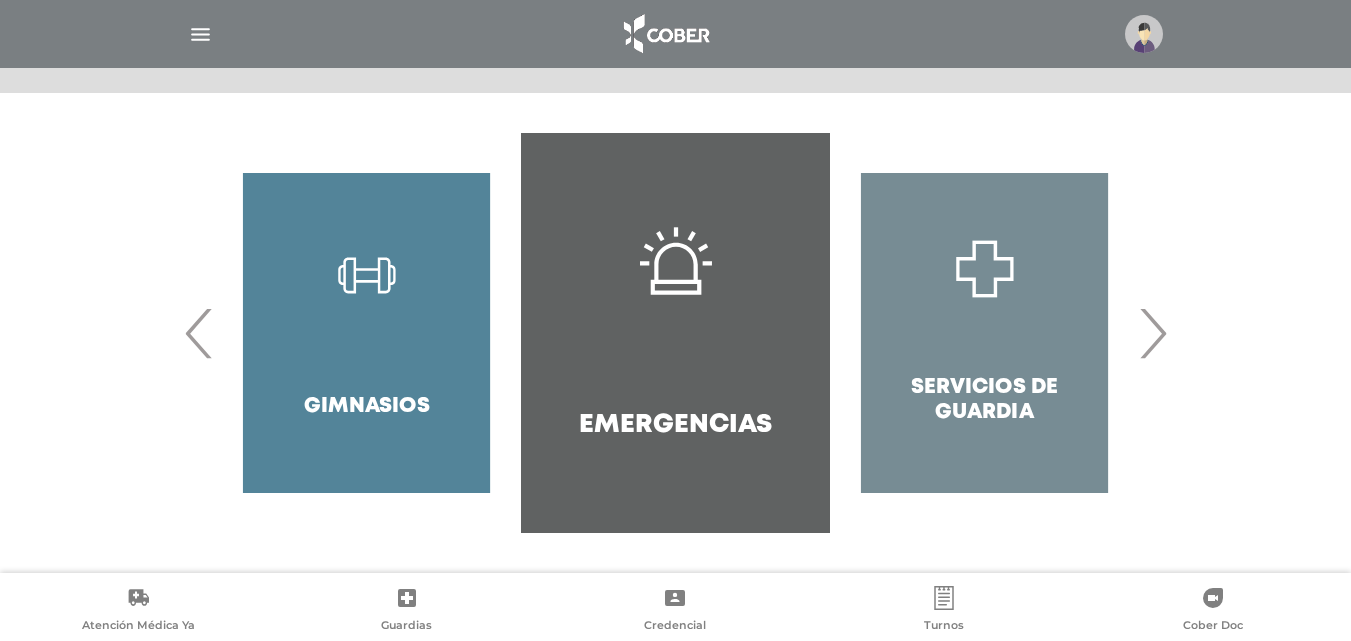 click on "›" at bounding box center [1152, 333] 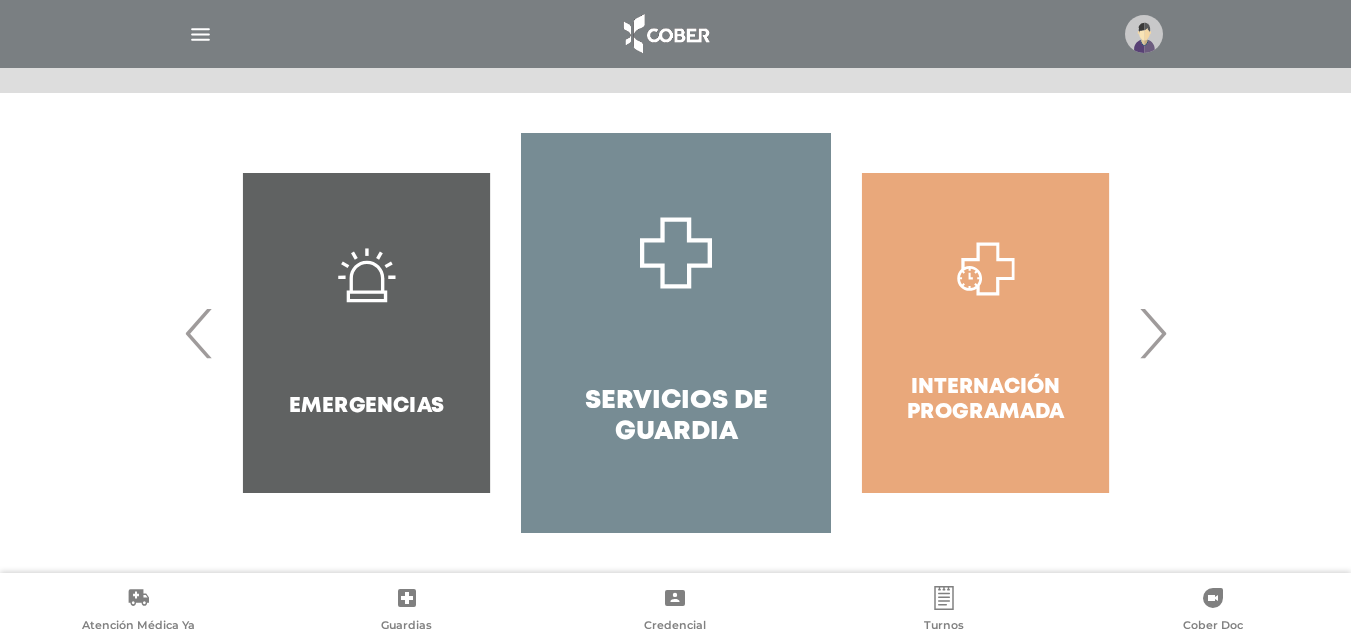 click on "›" at bounding box center (1152, 333) 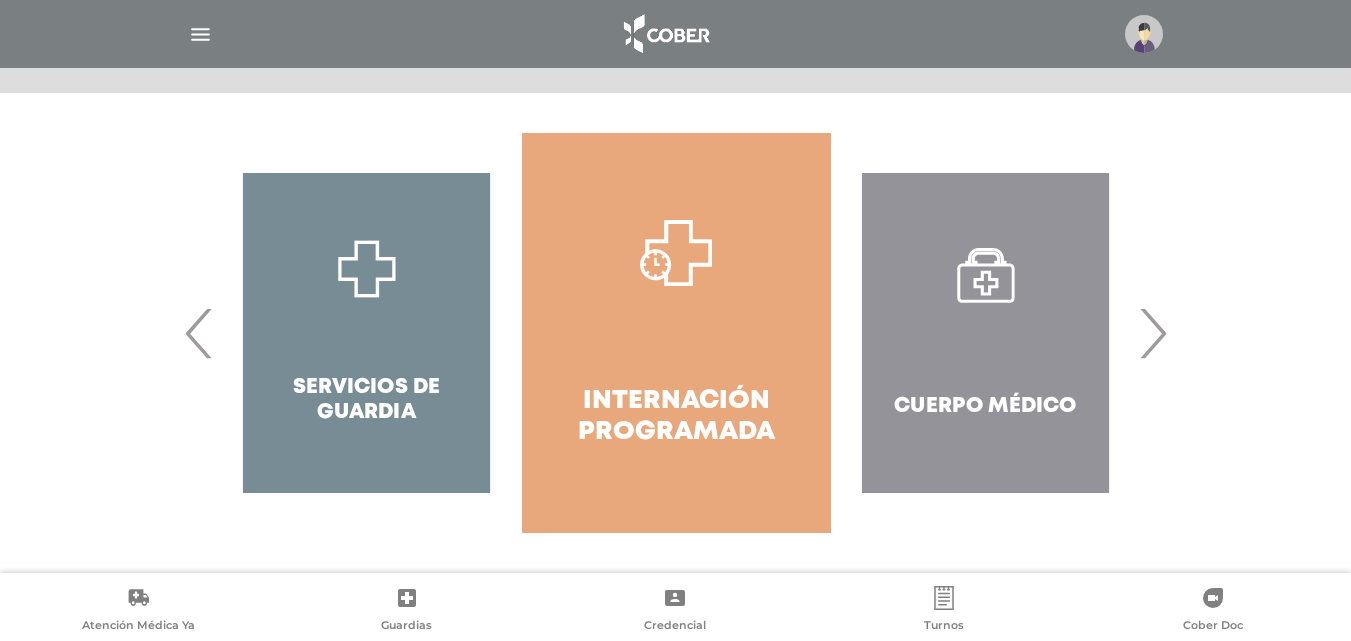 click on "›" at bounding box center [1152, 333] 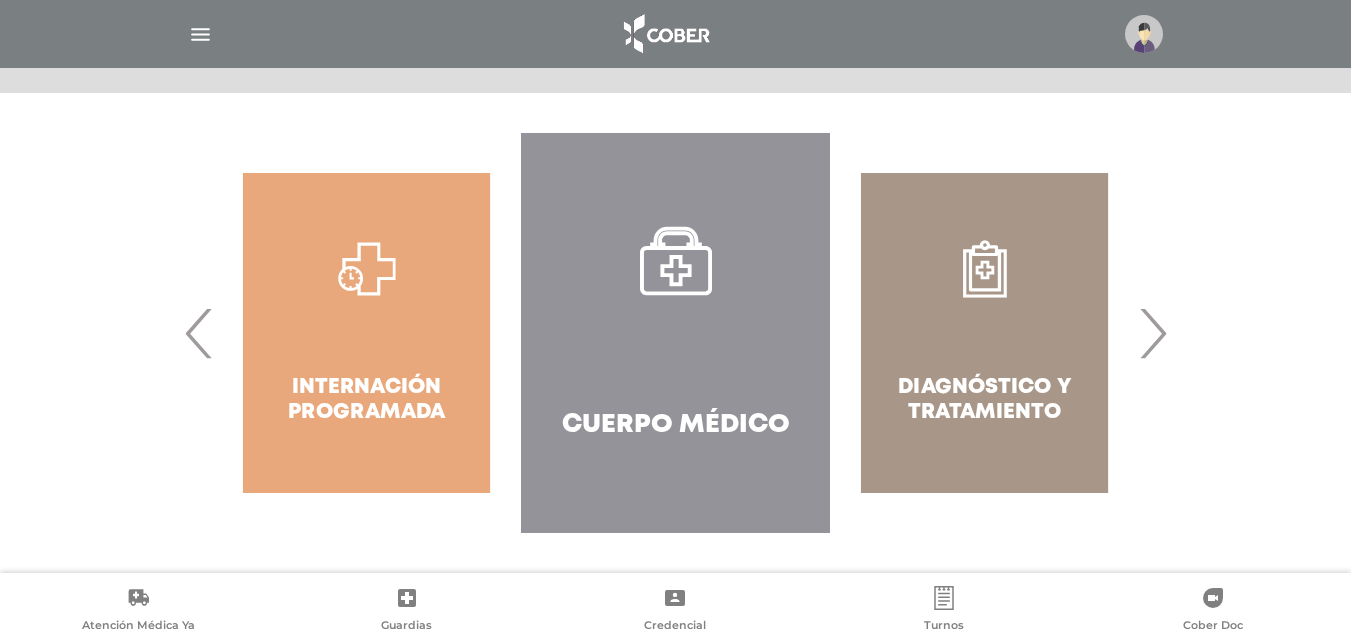 click on "Cuerpo Médico" at bounding box center (675, 333) 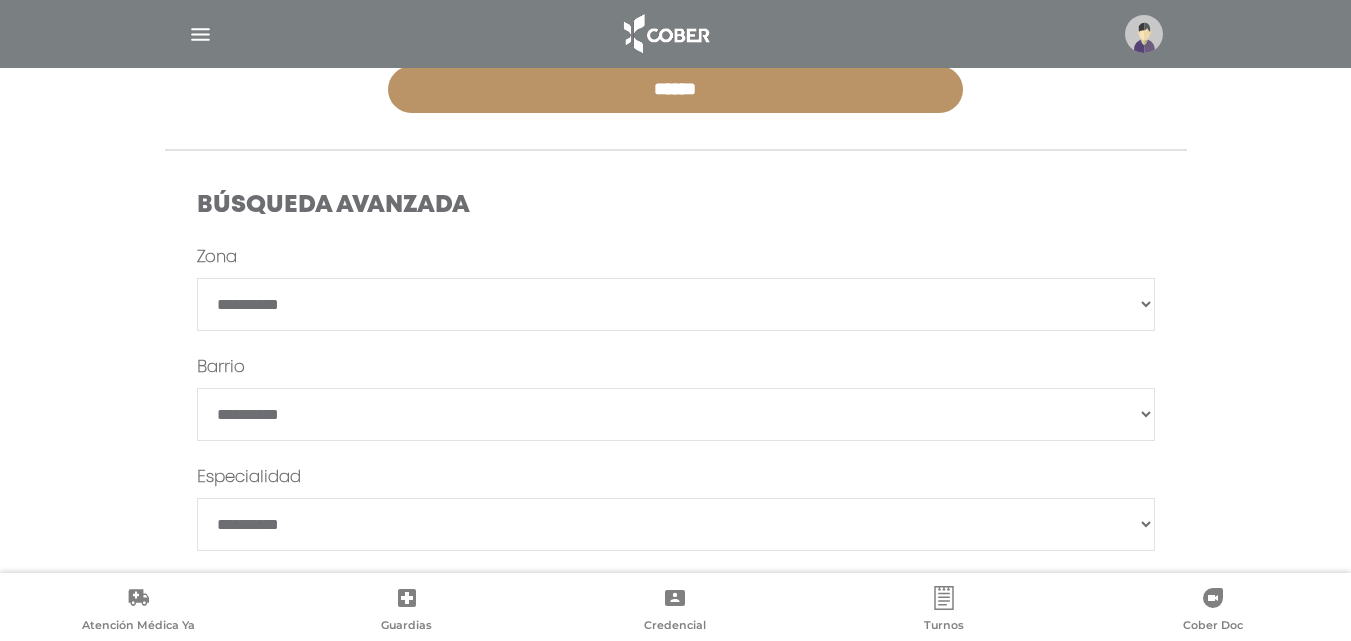scroll, scrollTop: 600, scrollLeft: 0, axis: vertical 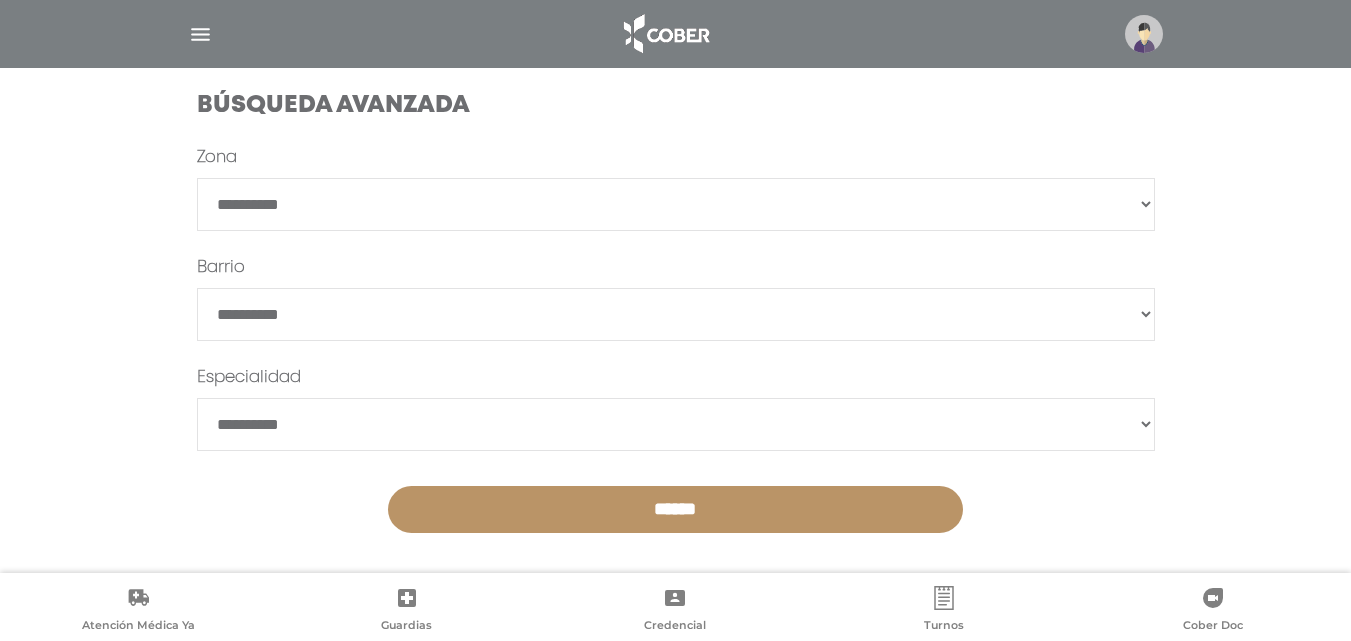 click on "**********" at bounding box center [676, 204] 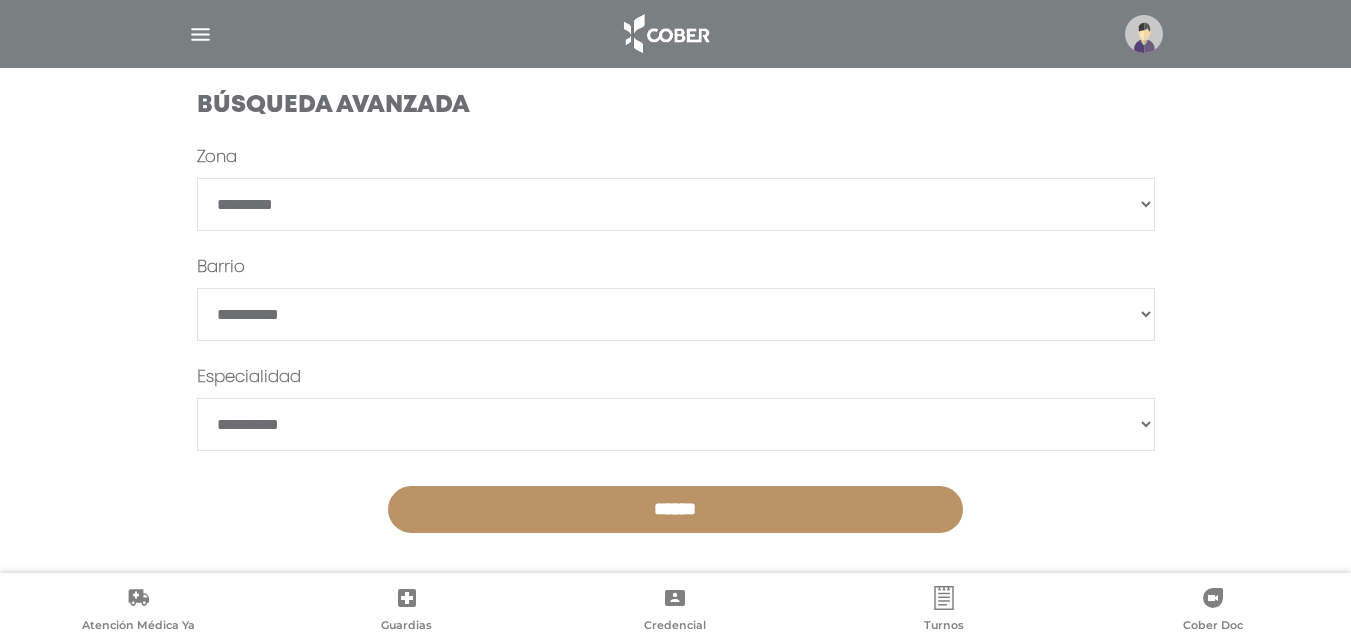 click on "**********" at bounding box center (676, 204) 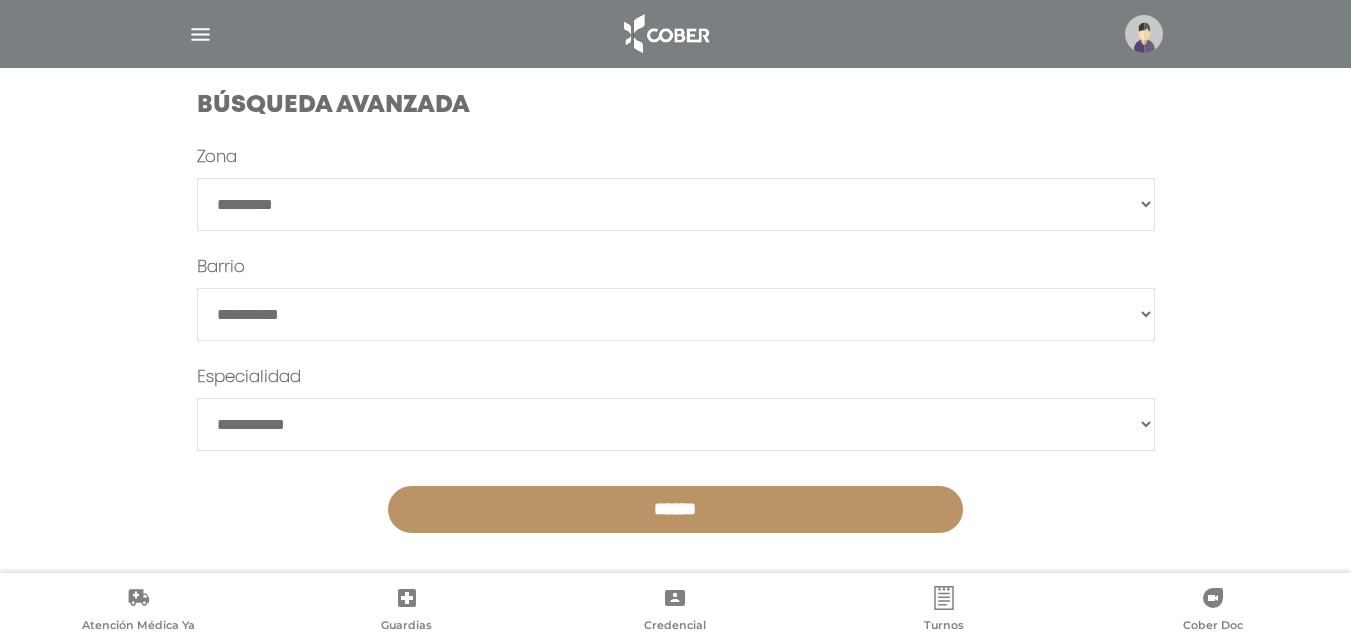 click on "**********" at bounding box center [676, 424] 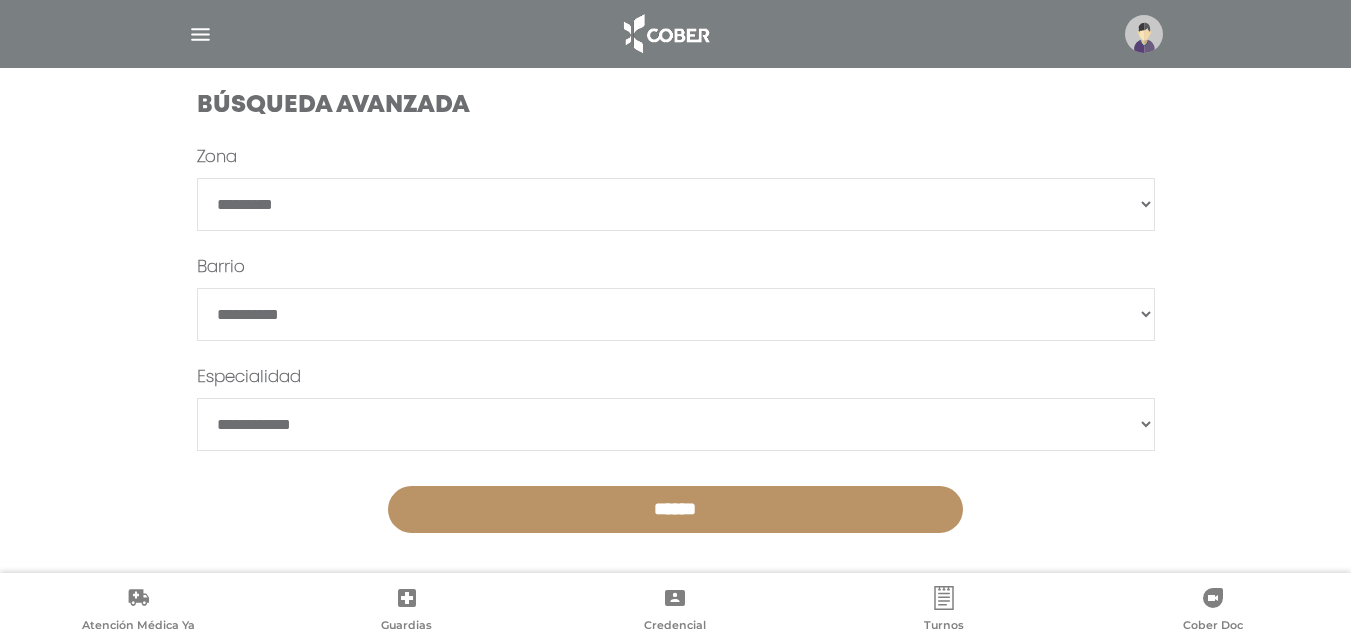 select on "**********" 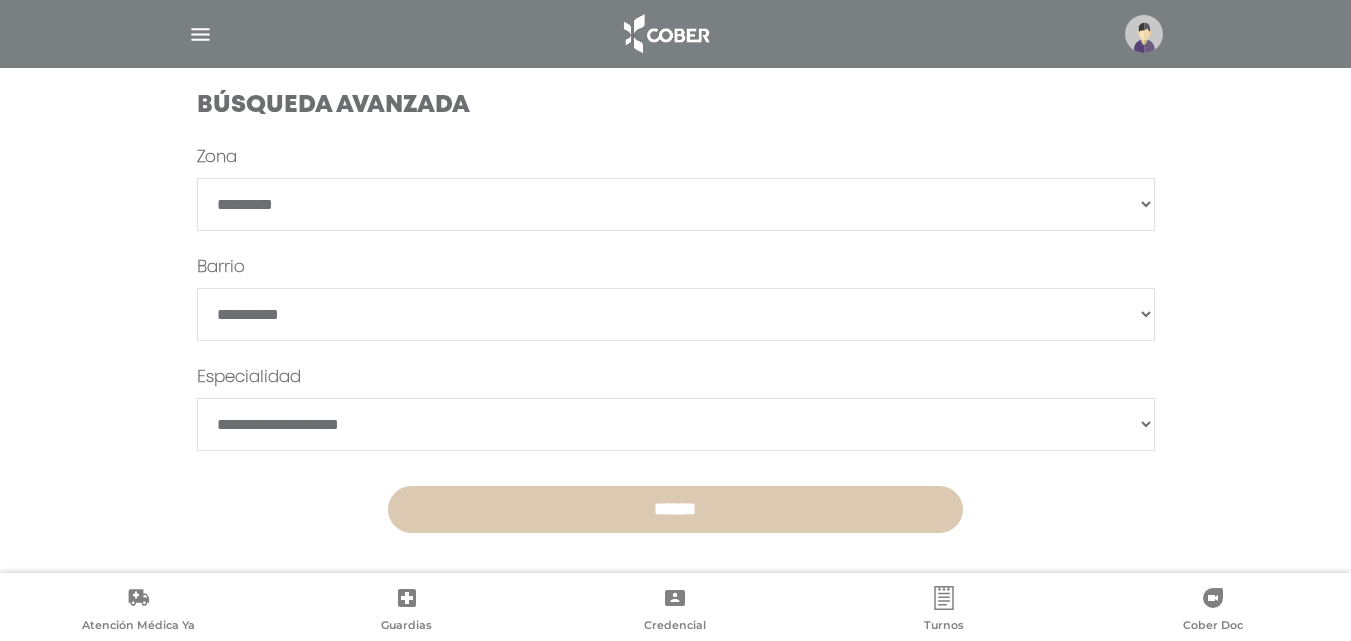 click on "******" at bounding box center (675, 509) 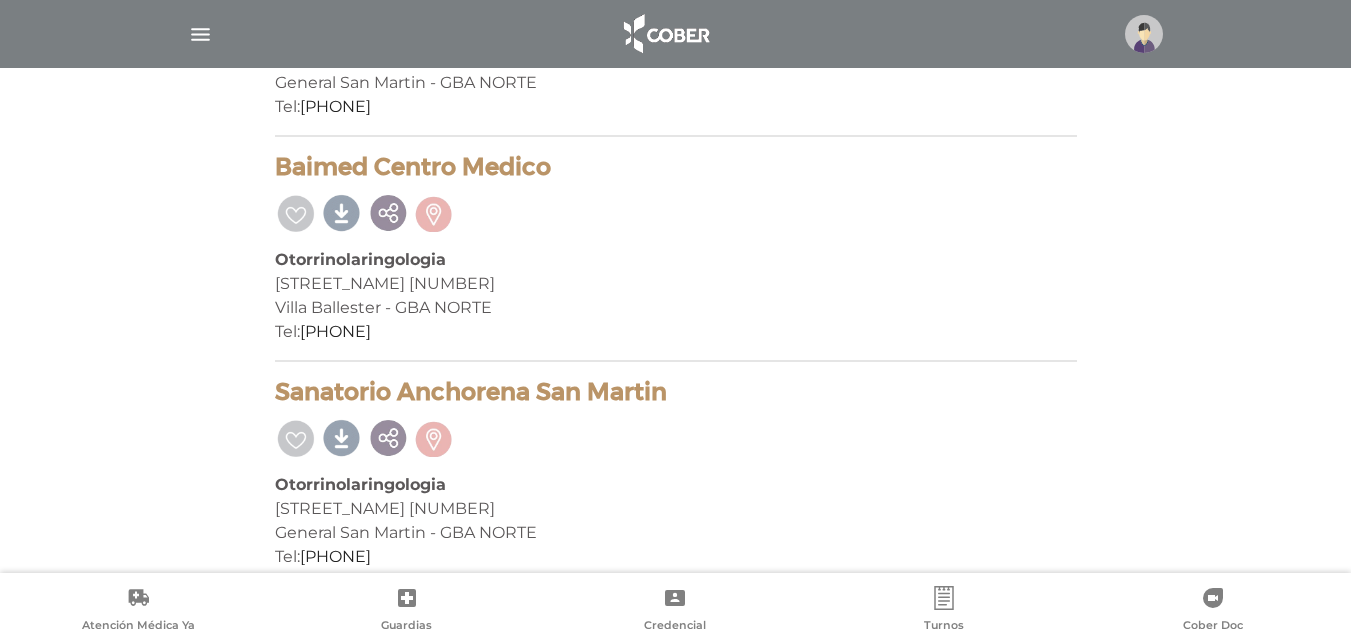 scroll, scrollTop: 4700, scrollLeft: 0, axis: vertical 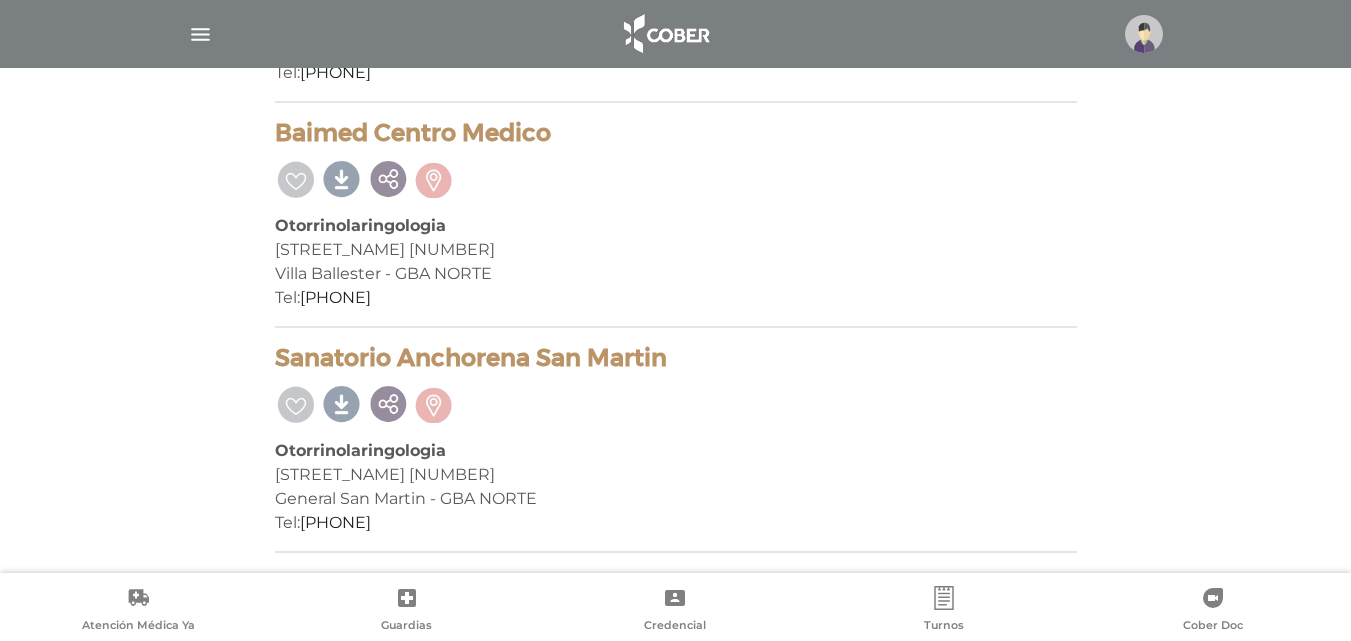 click on "Tel:  [PHONE]" at bounding box center [676, 298] 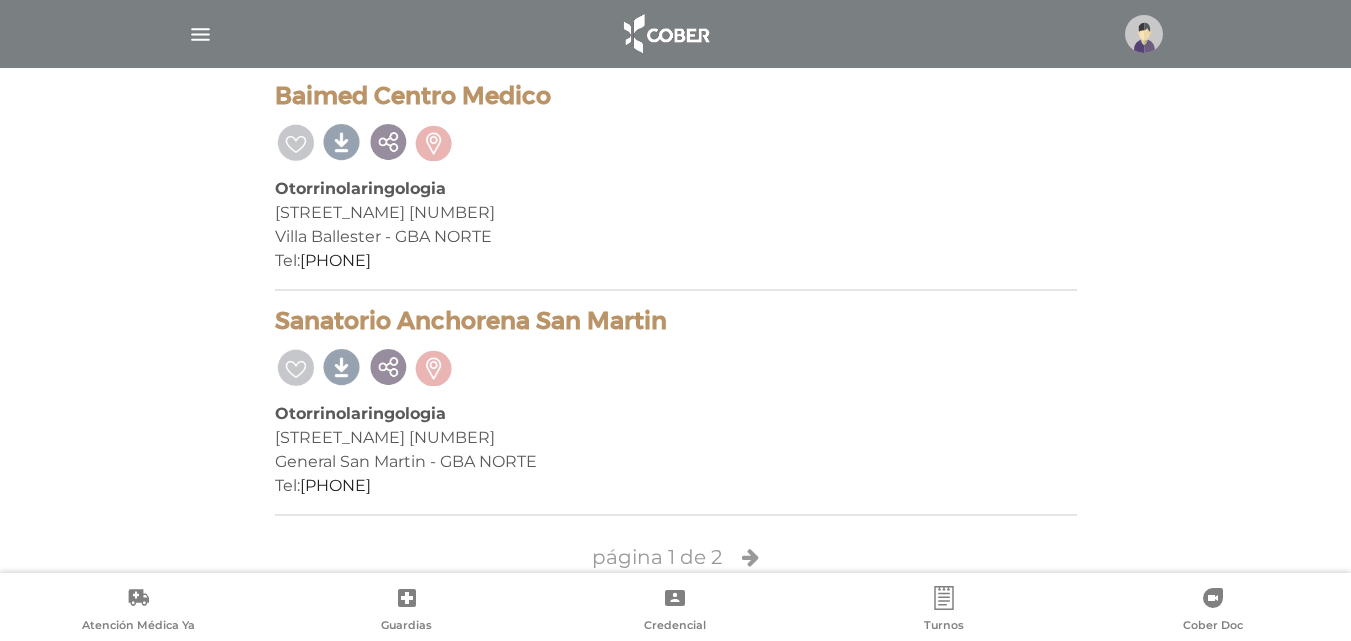 scroll, scrollTop: 4771, scrollLeft: 0, axis: vertical 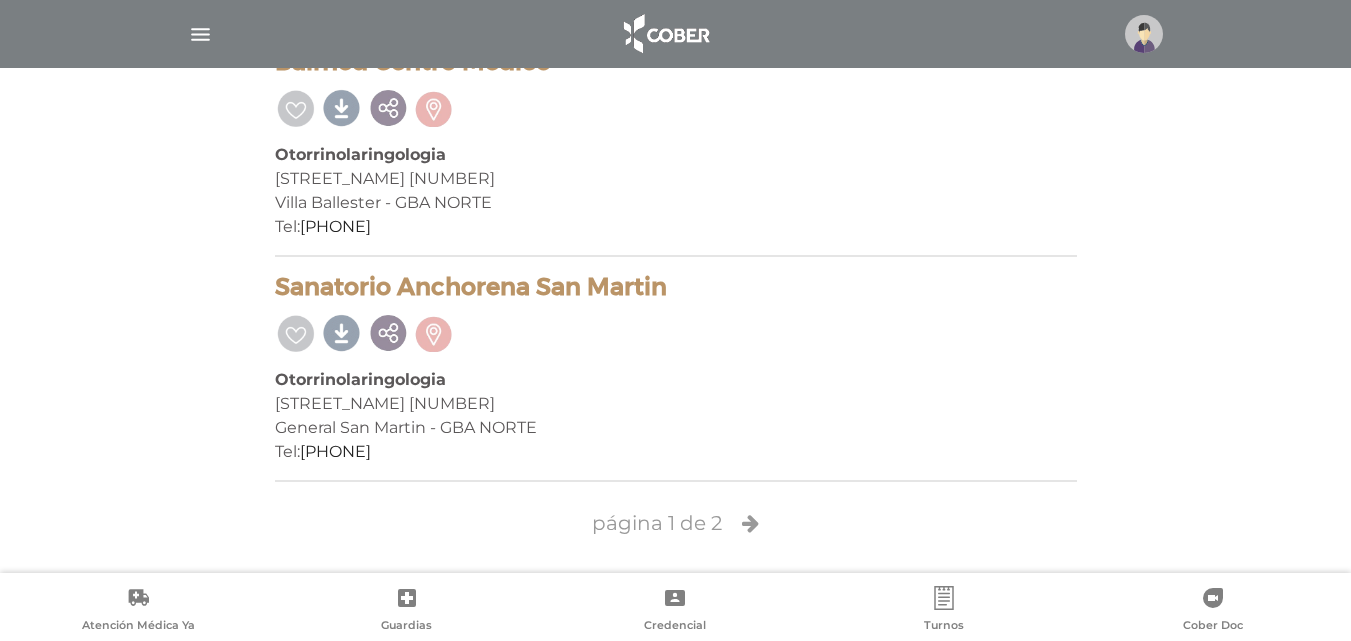 click at bounding box center [750, 523] 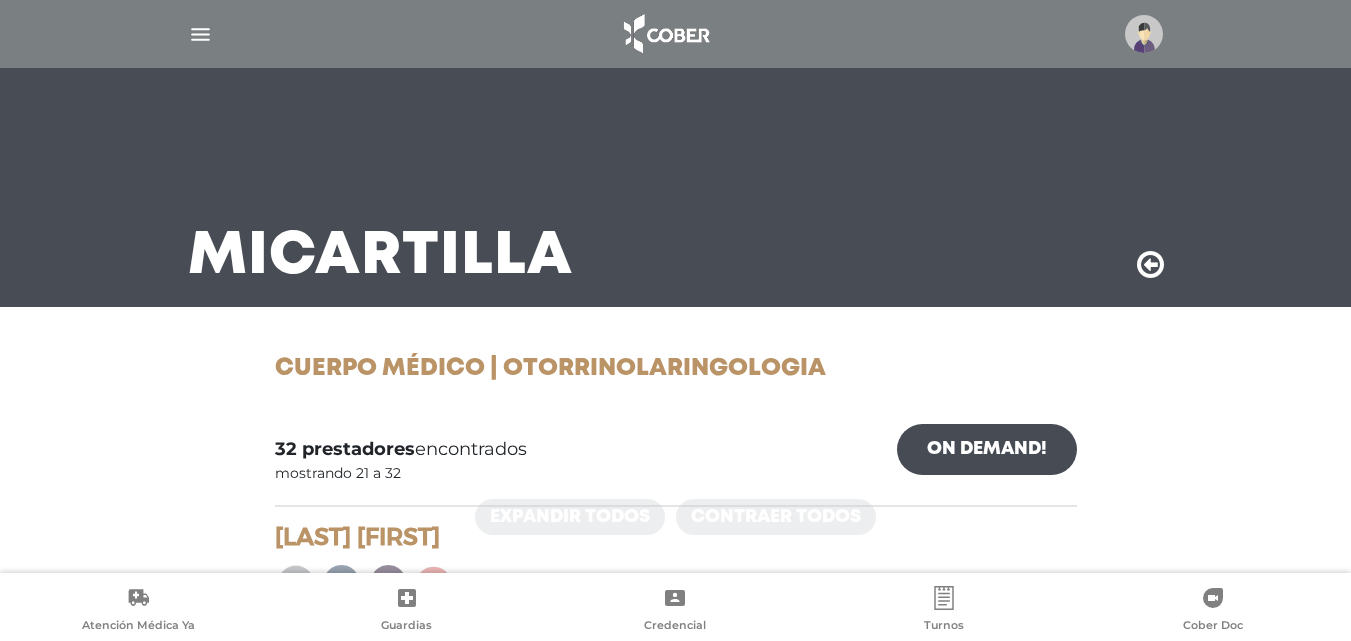 scroll, scrollTop: 0, scrollLeft: 0, axis: both 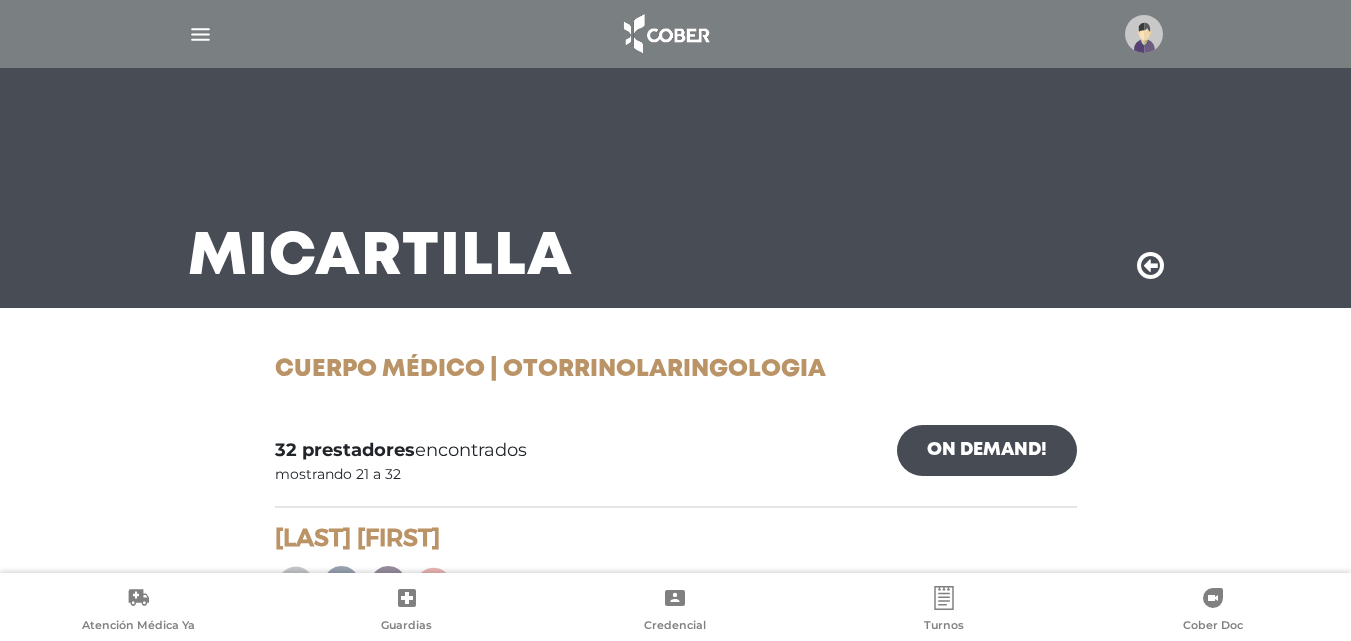 click at bounding box center [1150, 266] 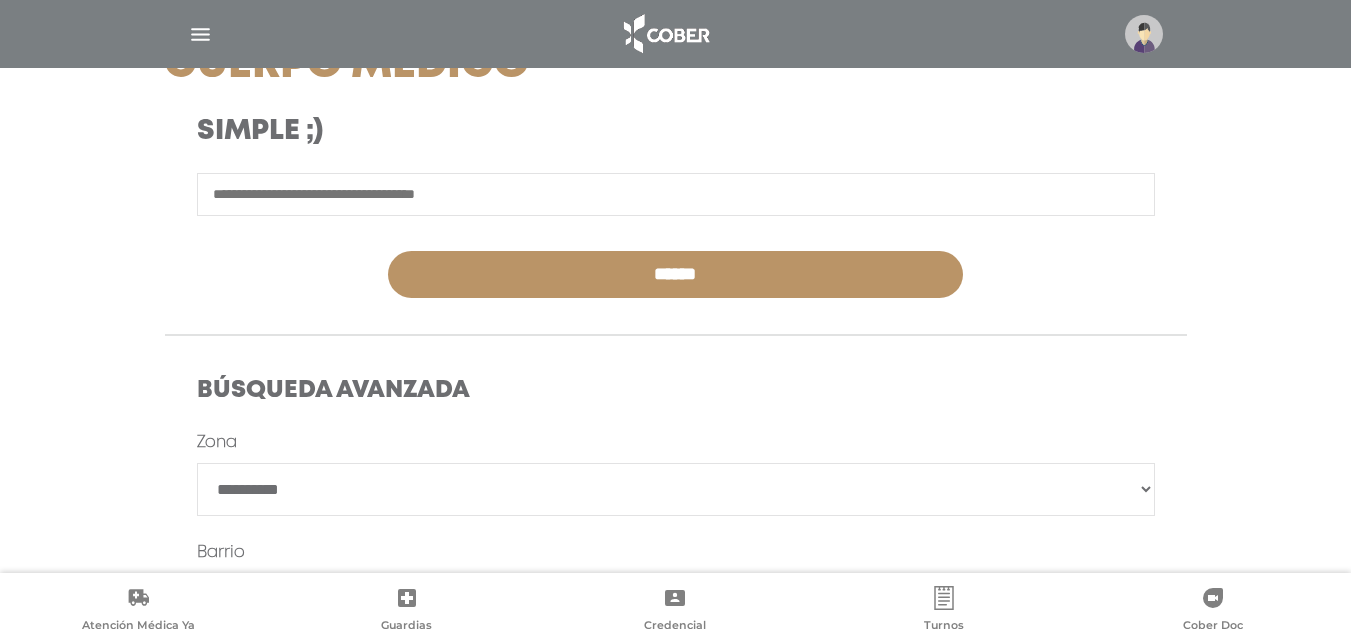 scroll, scrollTop: 200, scrollLeft: 0, axis: vertical 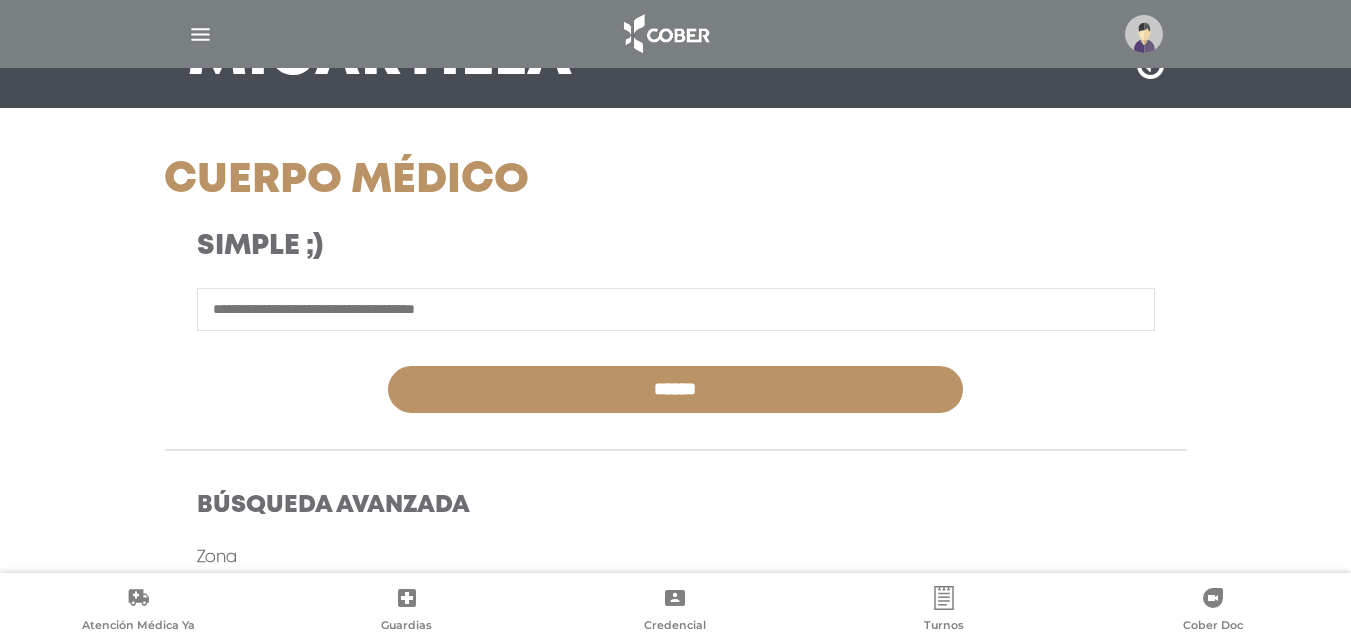 click at bounding box center [676, 309] 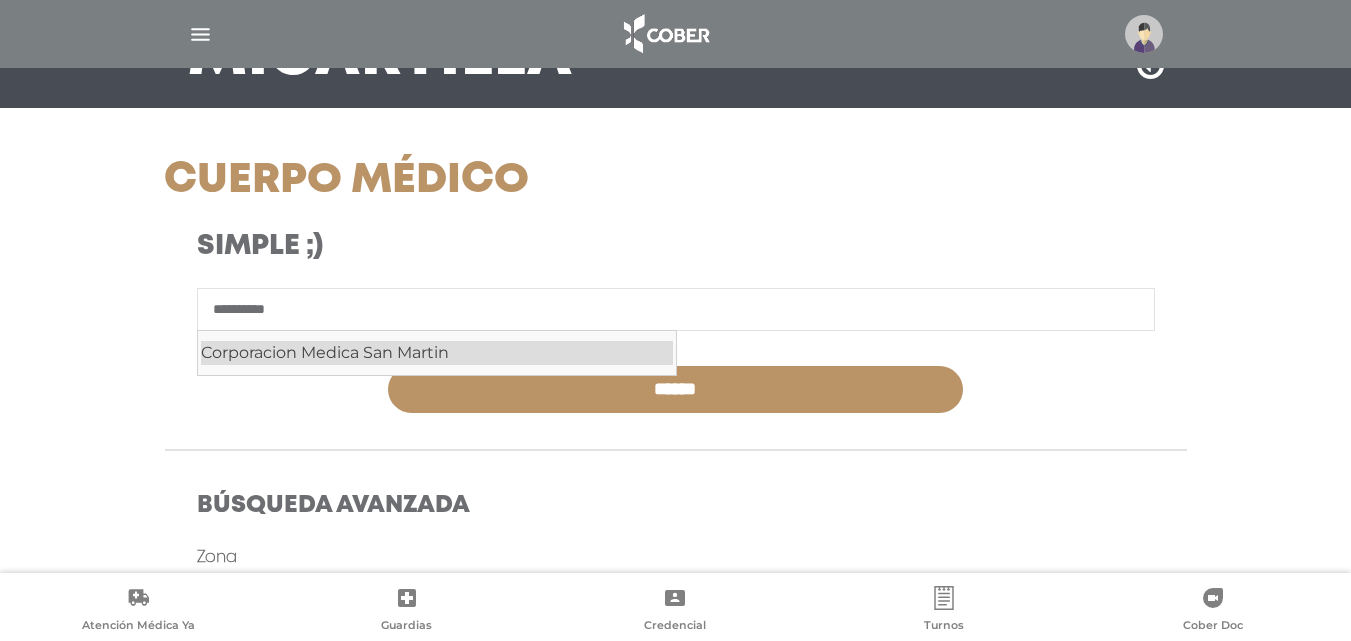 click on "Corporacion Medica San Martin" at bounding box center [437, 353] 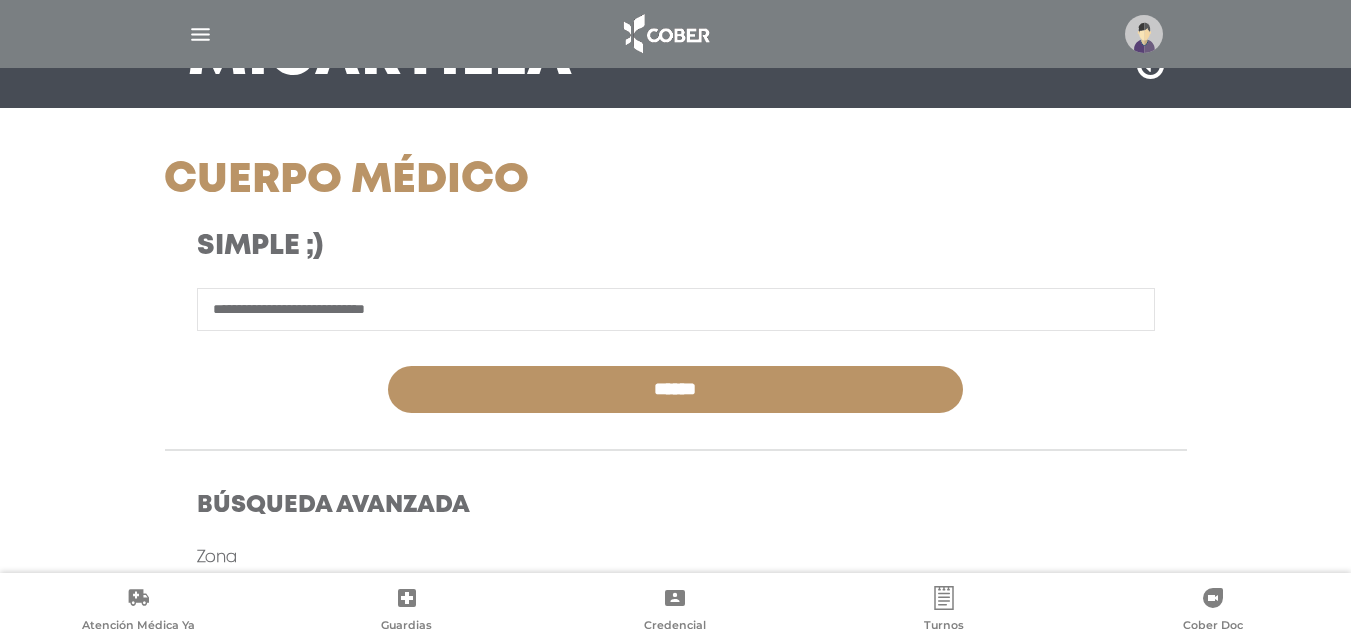 type on "**********" 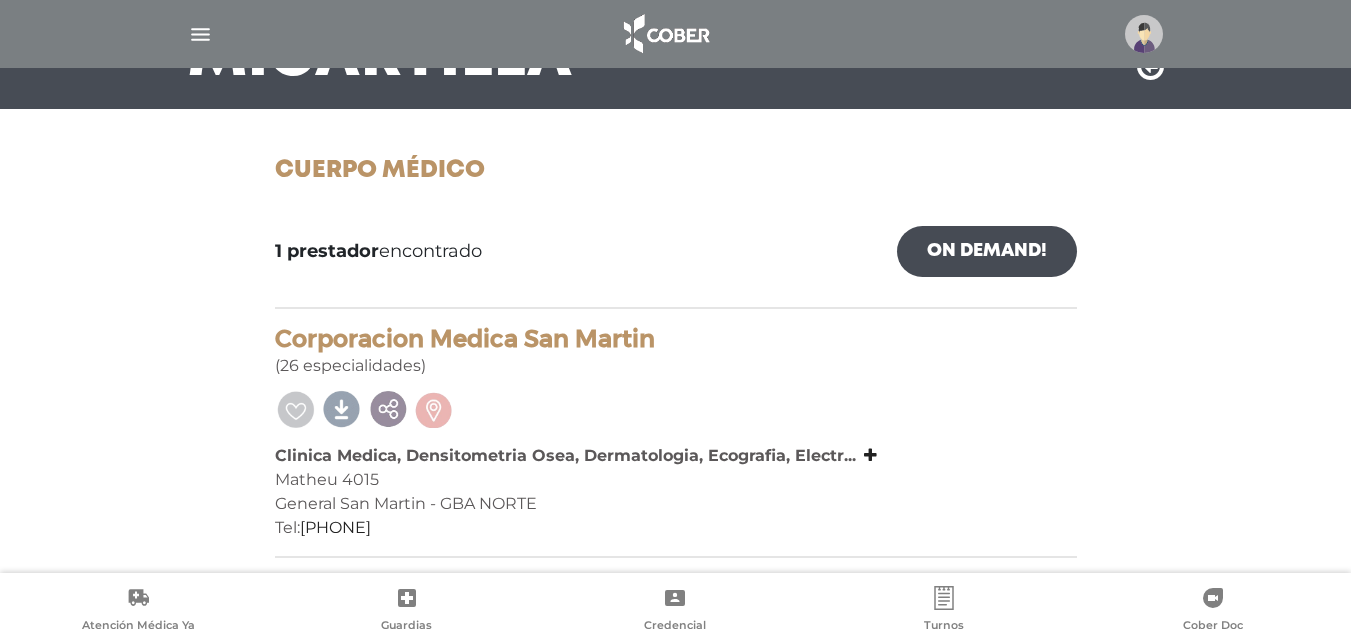 scroll, scrollTop: 200, scrollLeft: 0, axis: vertical 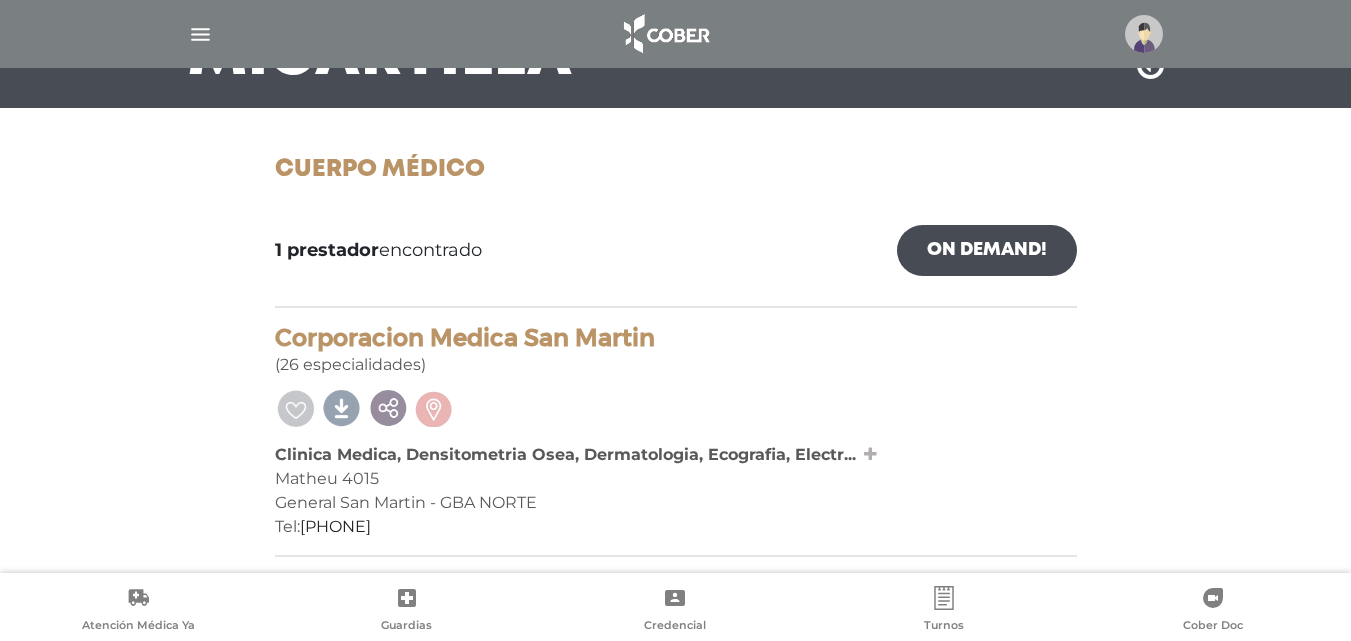 click at bounding box center (870, 454) 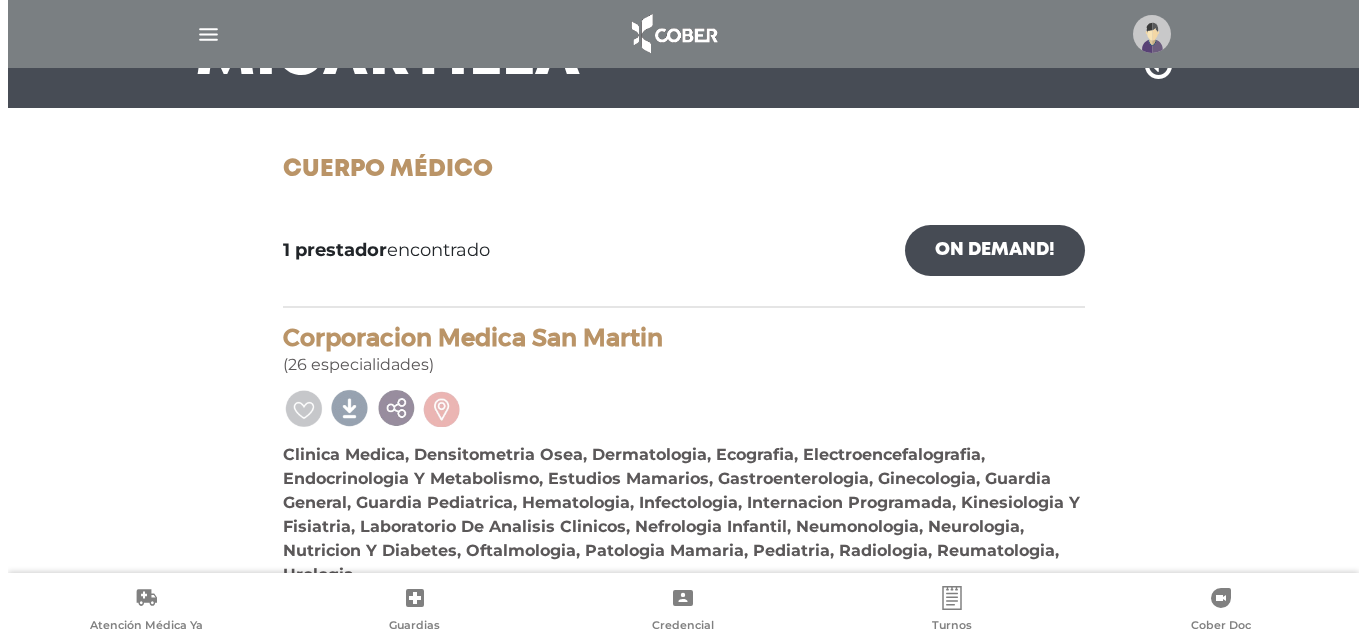 scroll, scrollTop: 300, scrollLeft: 0, axis: vertical 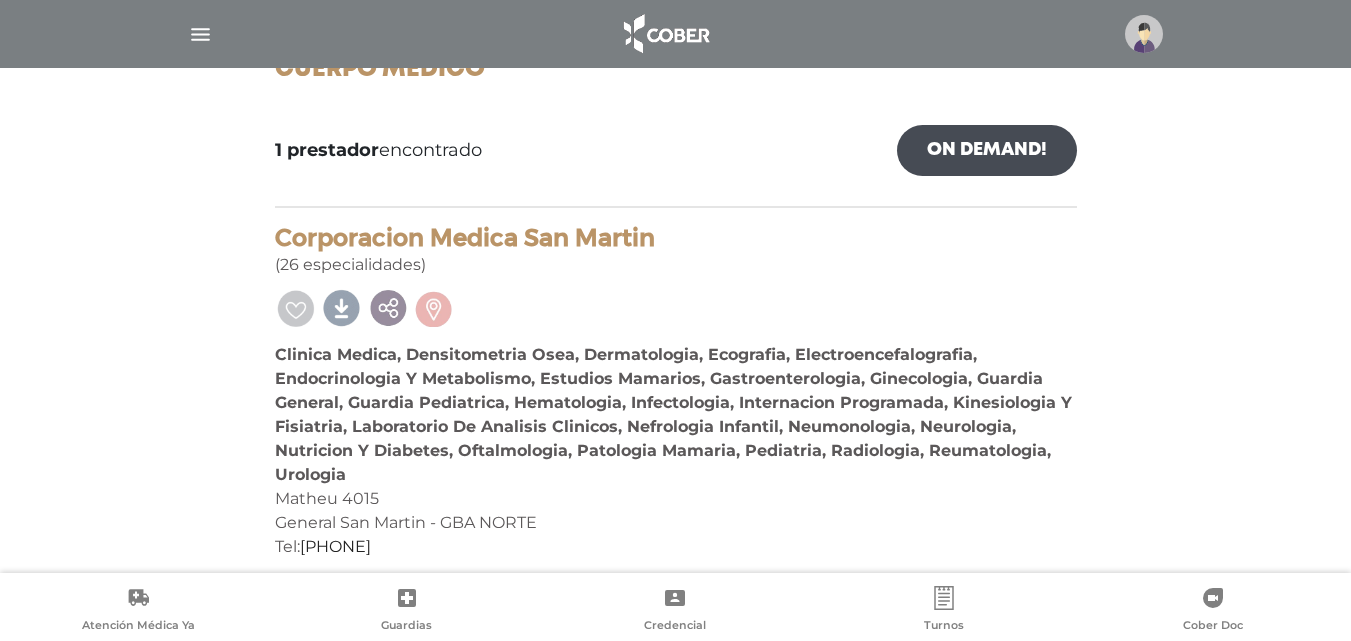 click at bounding box center [1144, 34] 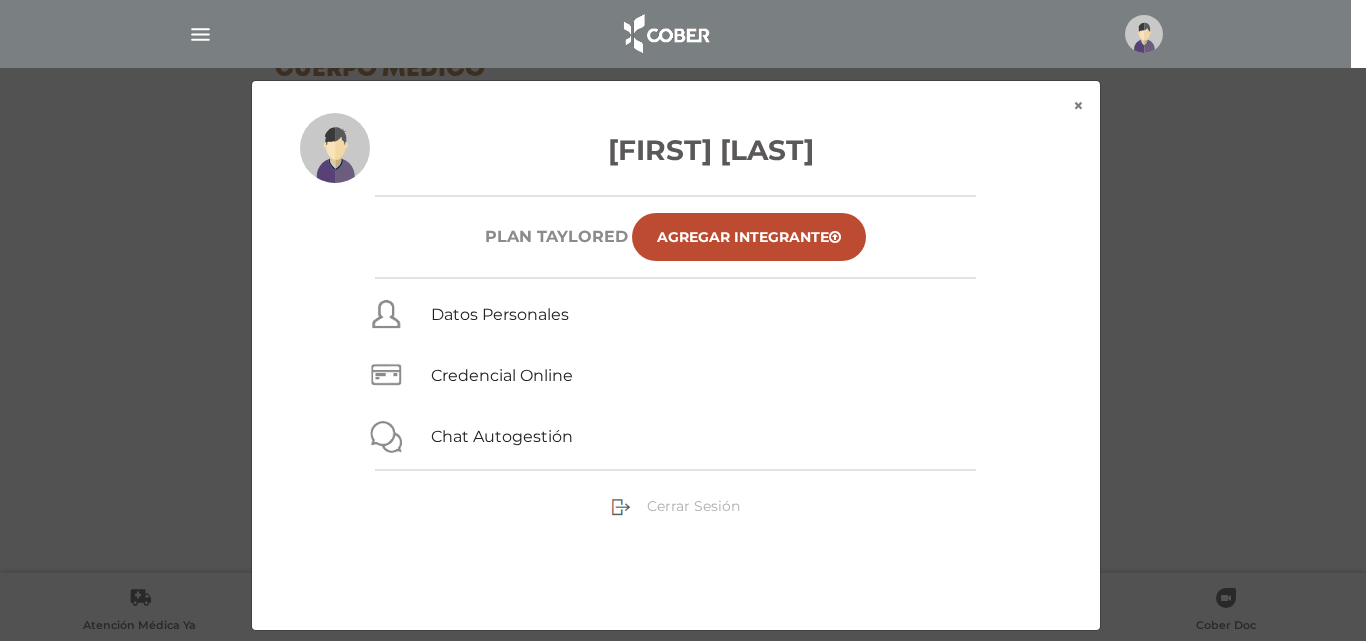 click on "Cerrar Sesión" at bounding box center (693, 506) 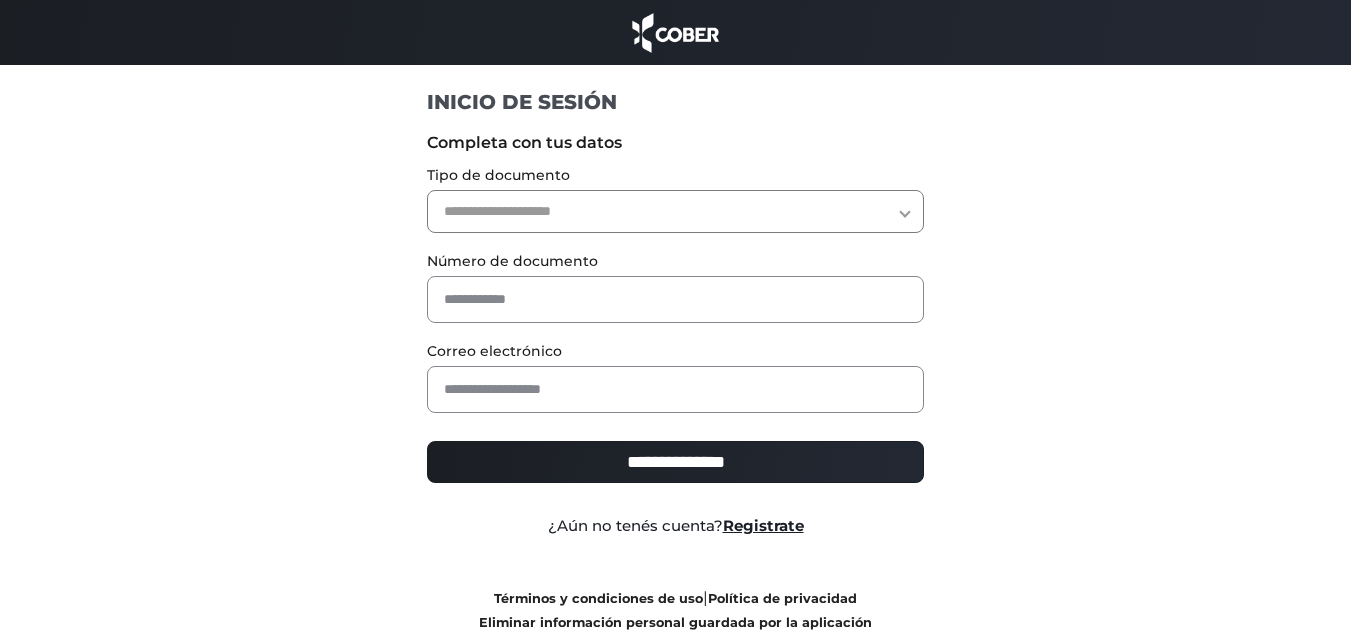 scroll, scrollTop: 0, scrollLeft: 0, axis: both 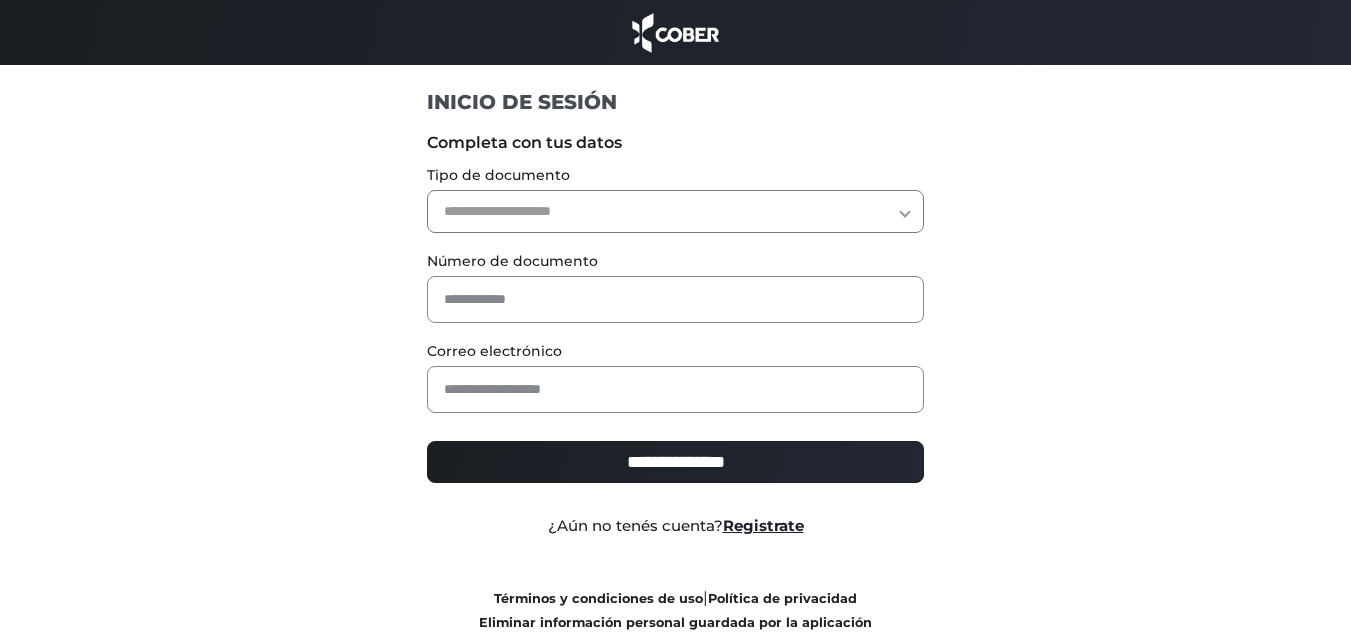 click on "**********" at bounding box center (676, 378) 